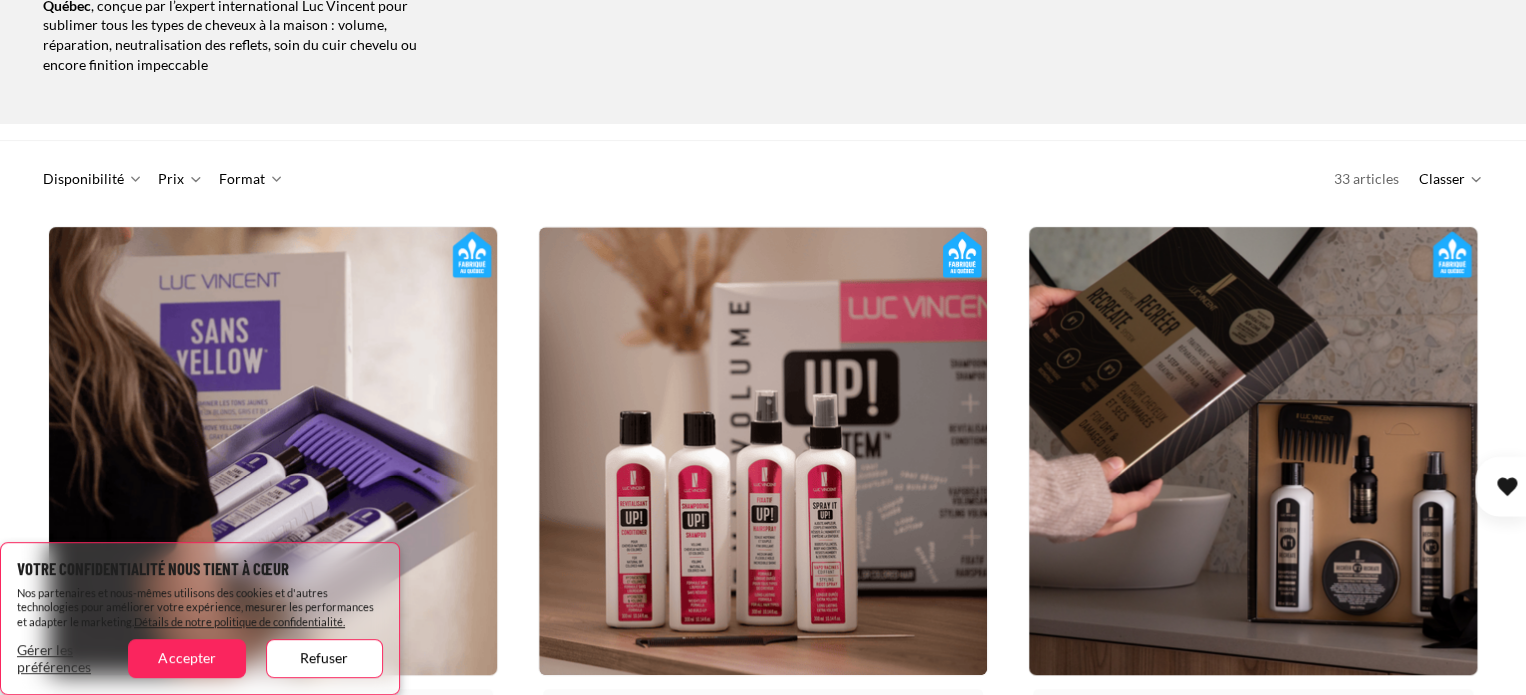 scroll, scrollTop: 359, scrollLeft: 0, axis: vertical 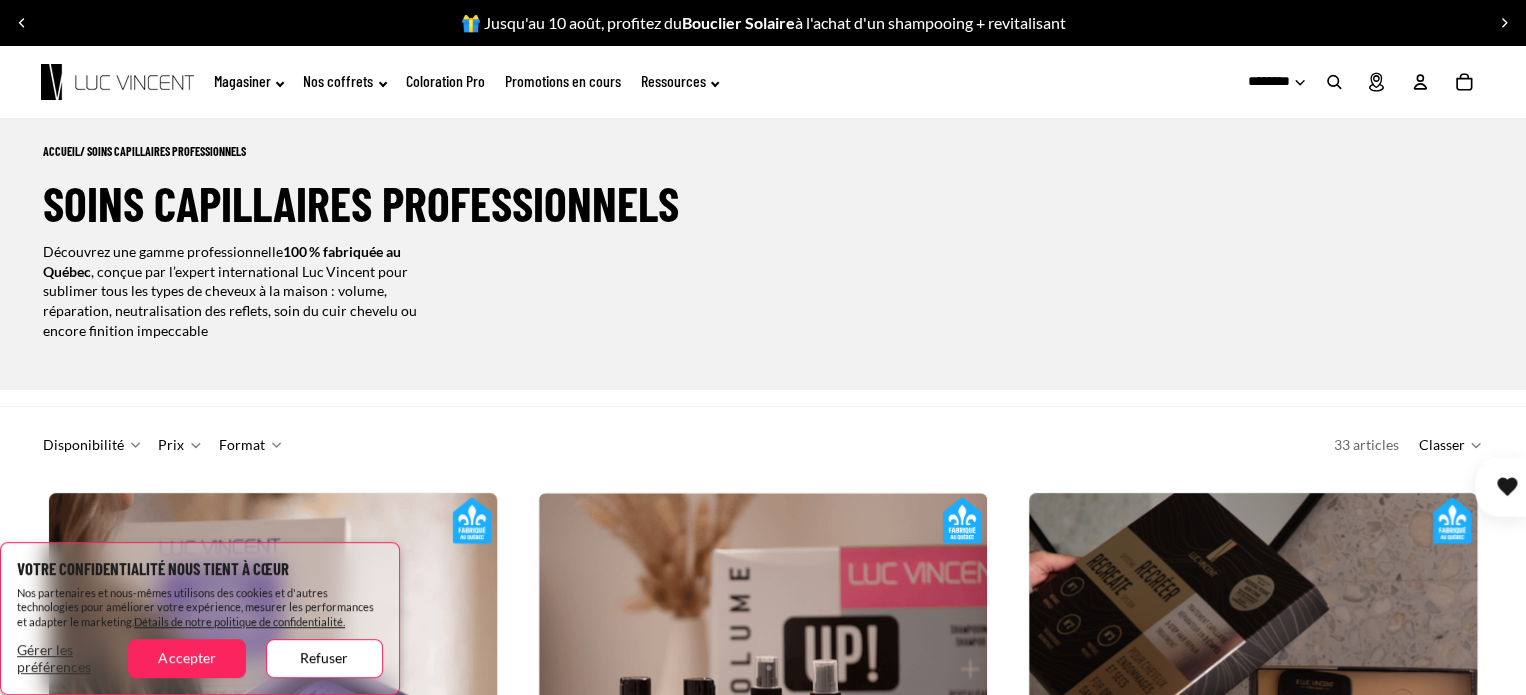 click on "Ressources" 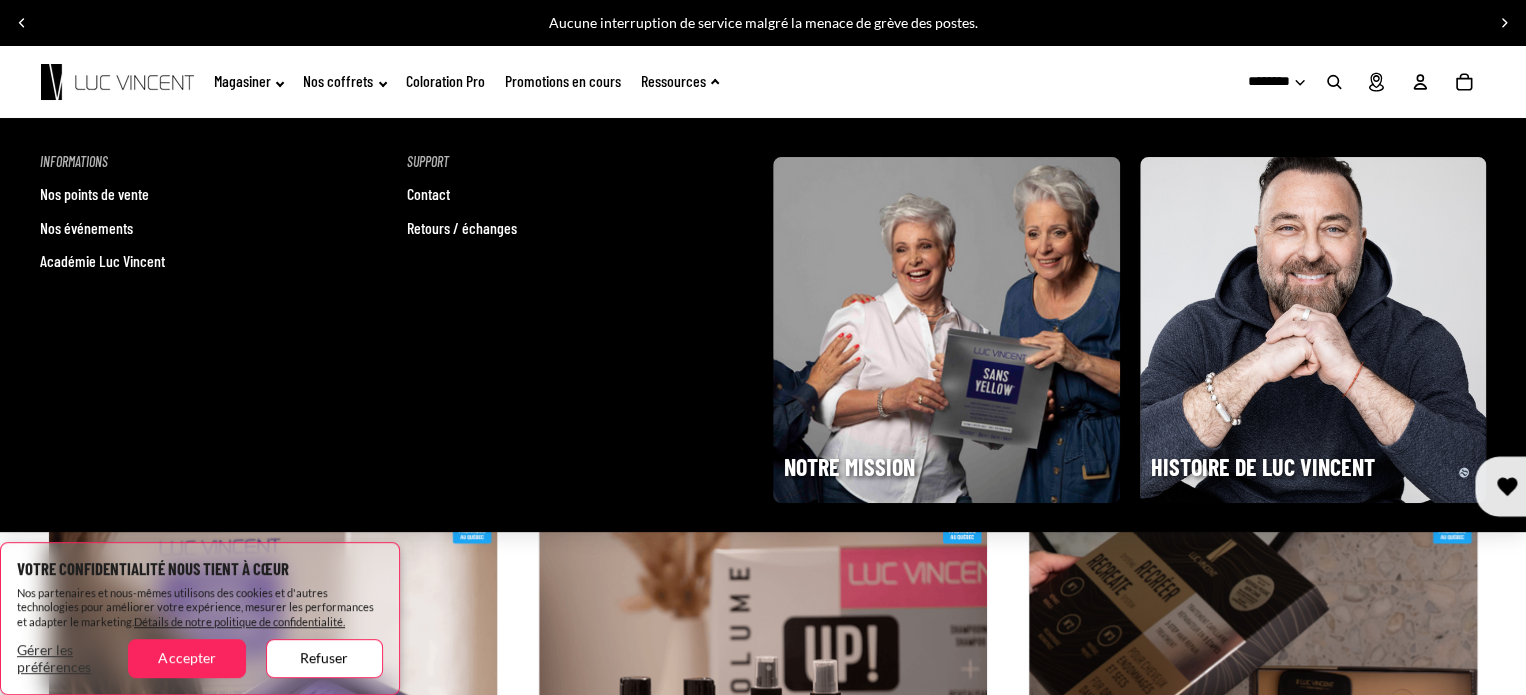 click on "Contact" at bounding box center [428, 194] 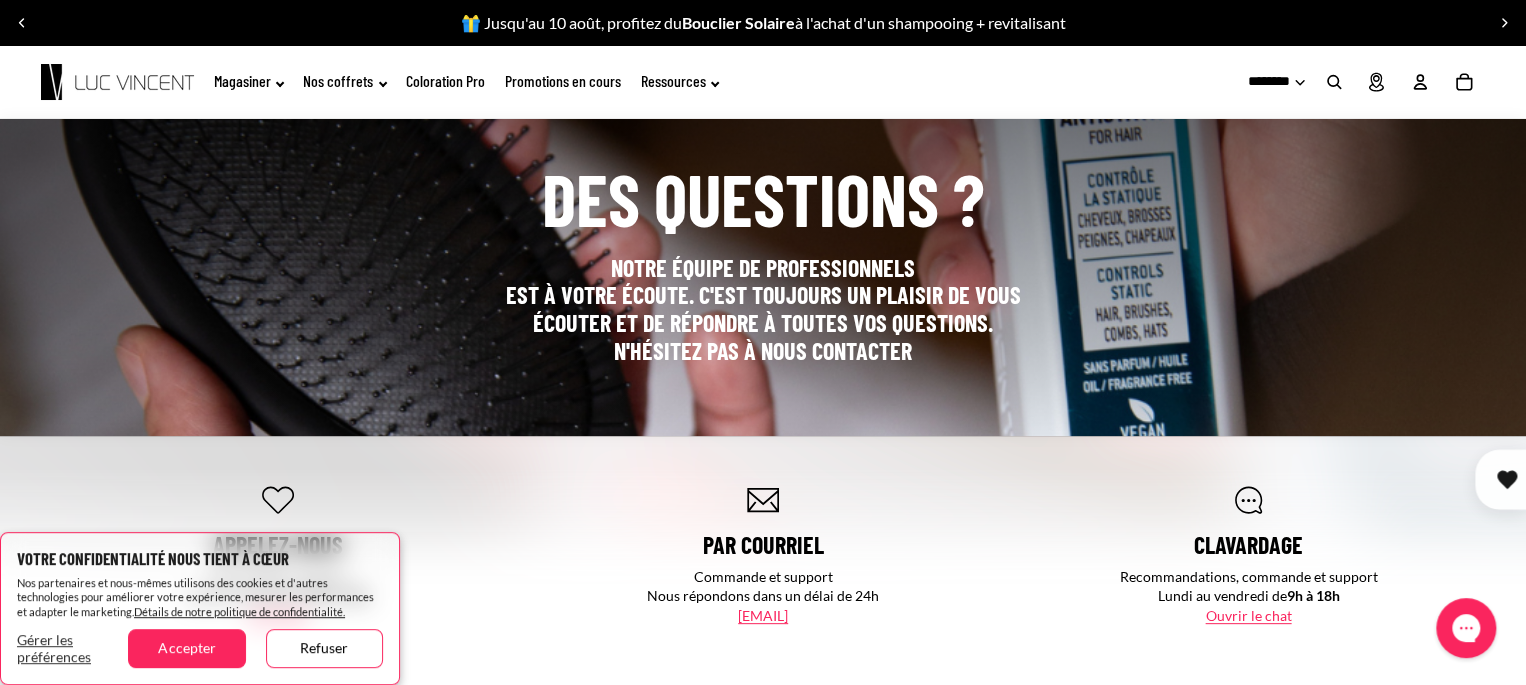 scroll, scrollTop: 0, scrollLeft: 0, axis: both 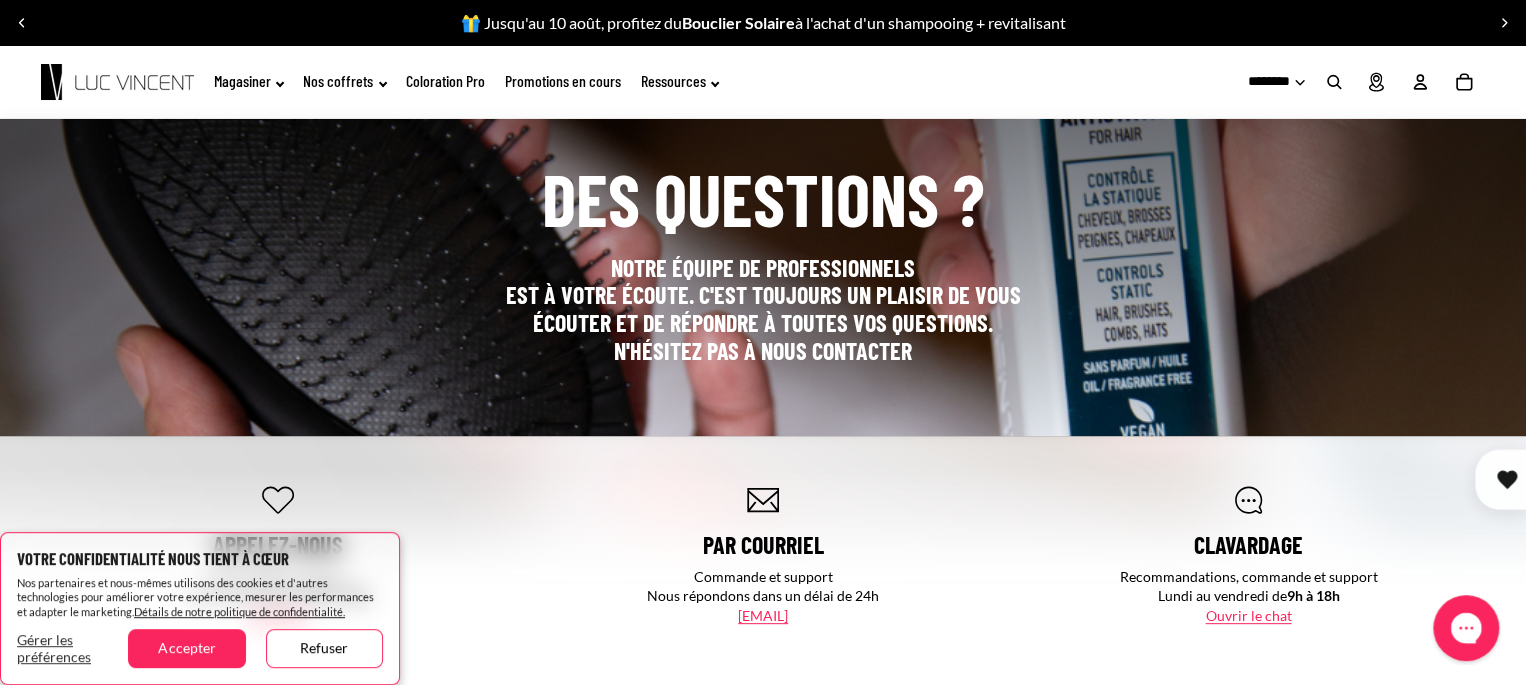click at bounding box center (1466, 628) 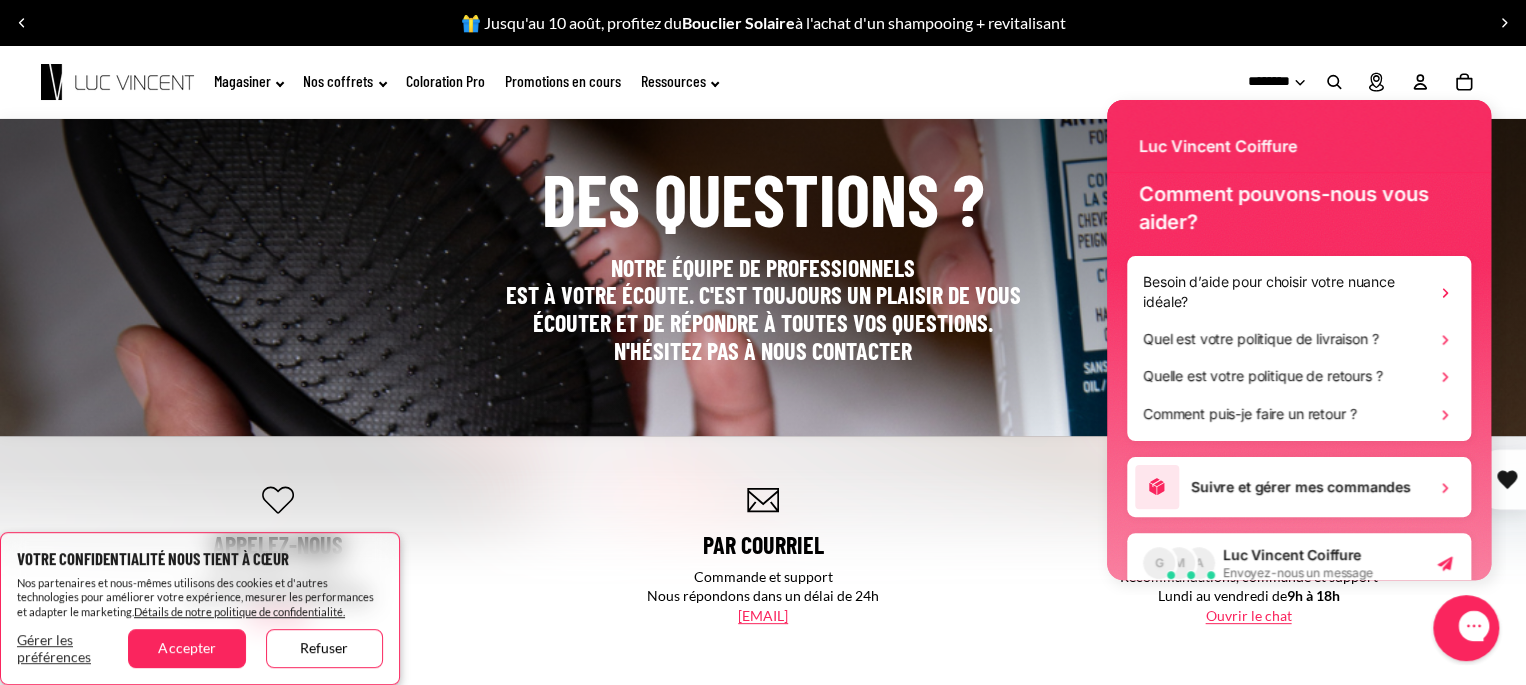 scroll, scrollTop: 0, scrollLeft: 0, axis: both 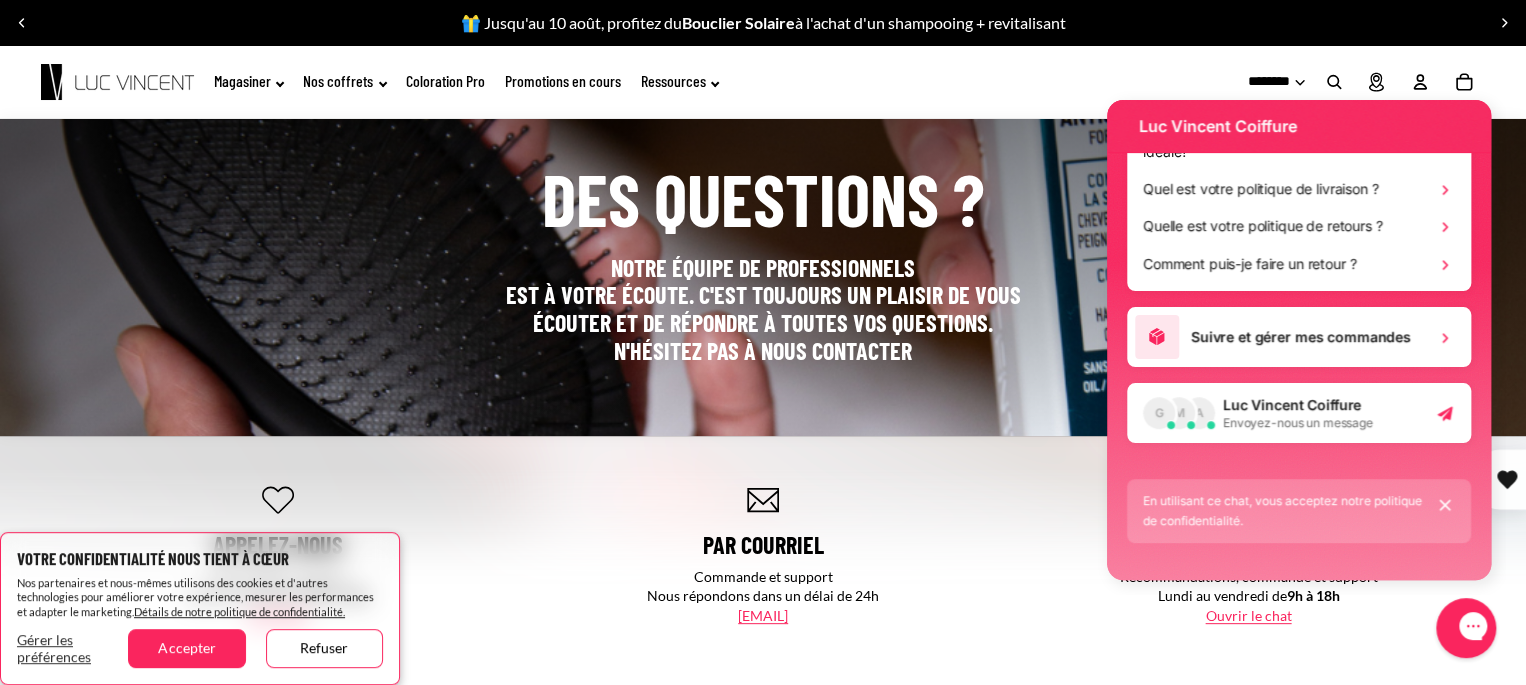 click on "En utilisant ce chat, vous acceptez notre politique de confidentialité." at bounding box center [1283, 511] 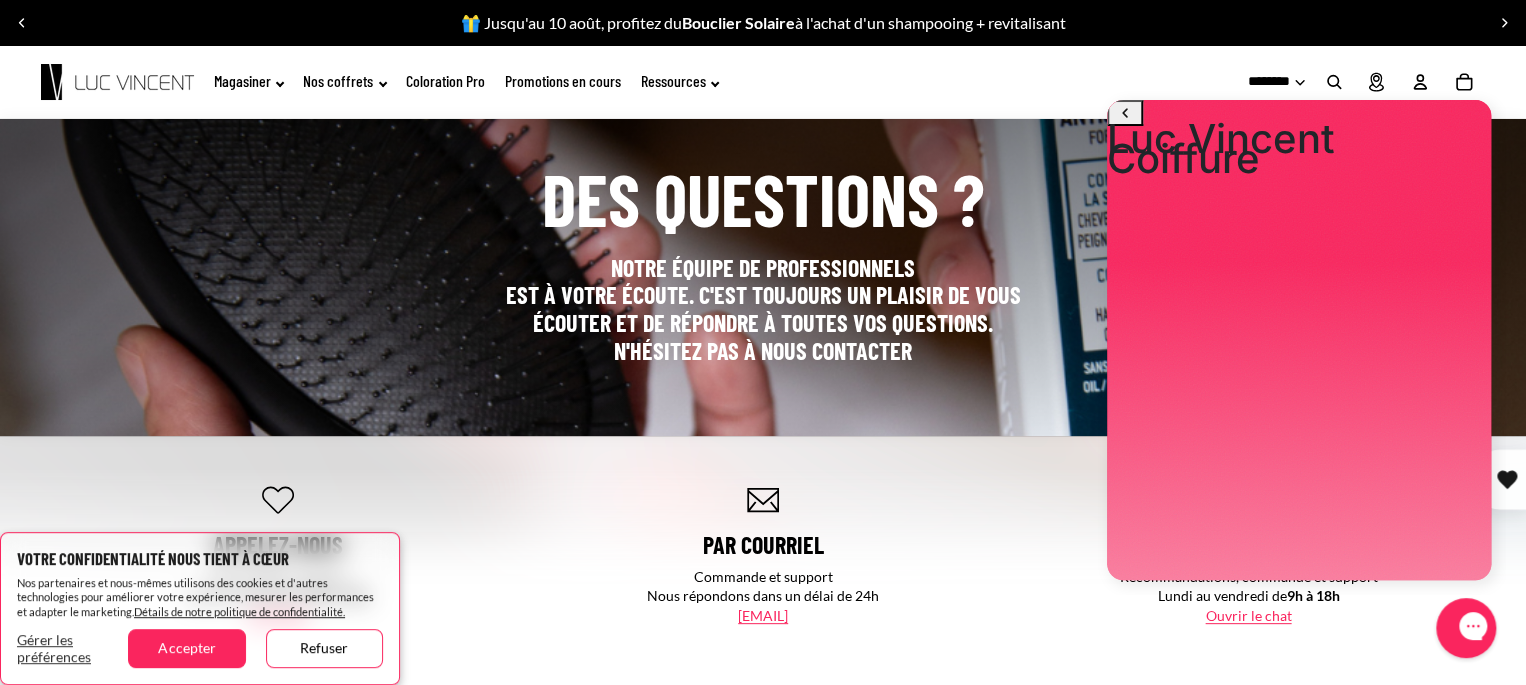 scroll, scrollTop: 0, scrollLeft: 0, axis: both 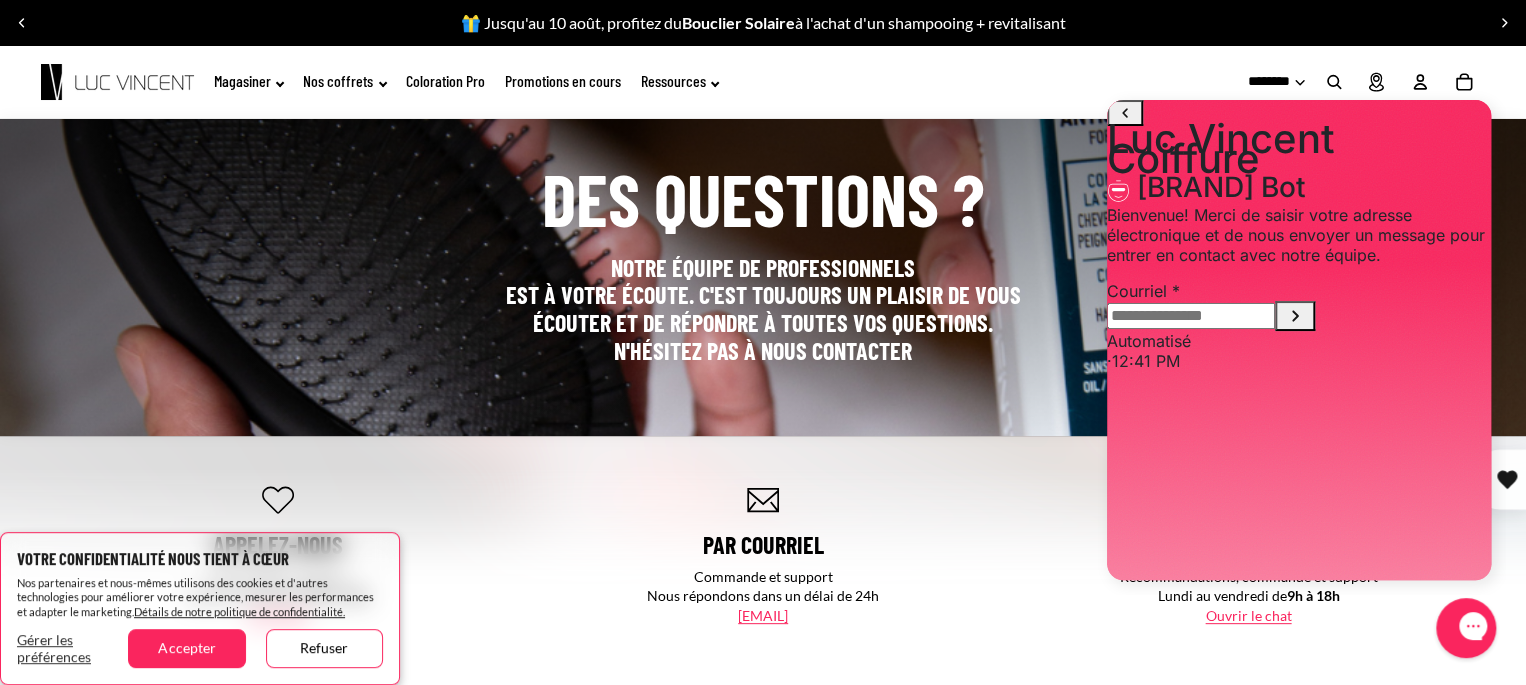 click at bounding box center (1191, 316) 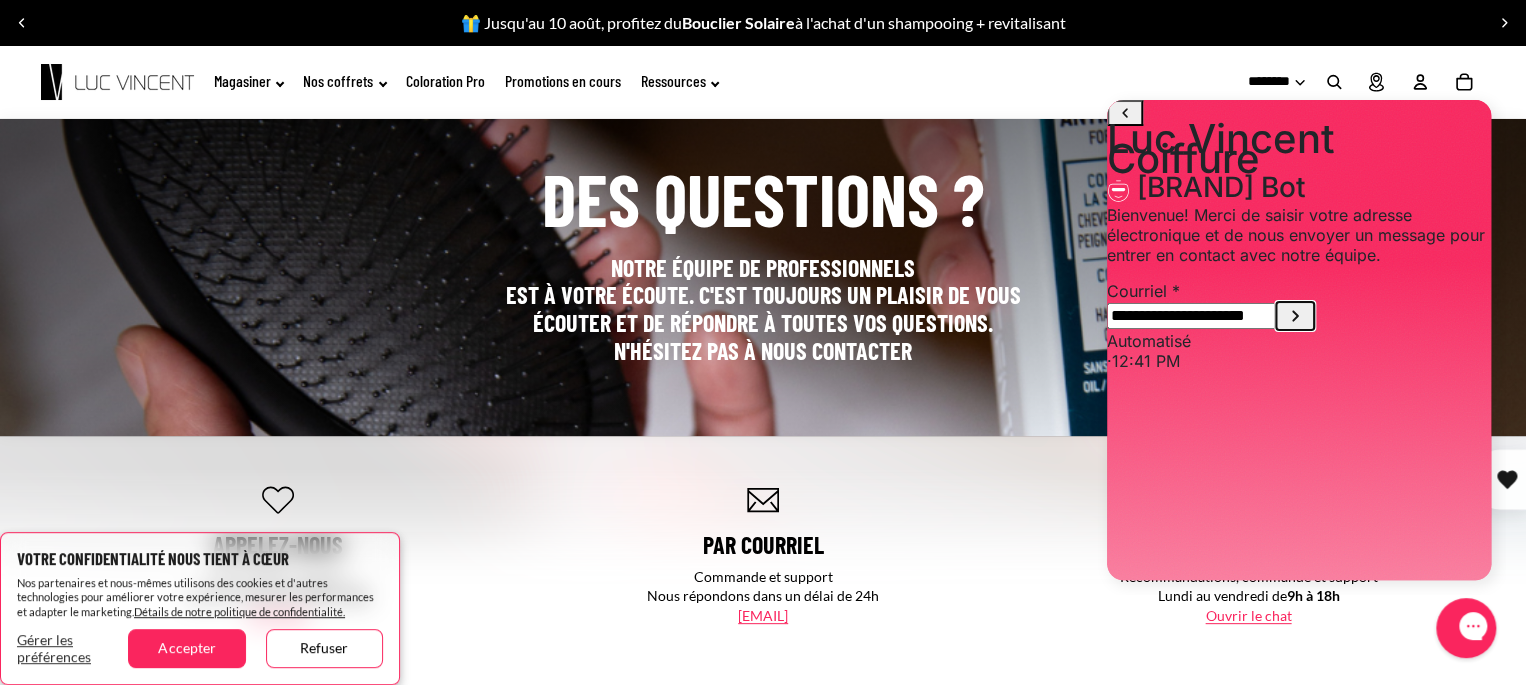 click 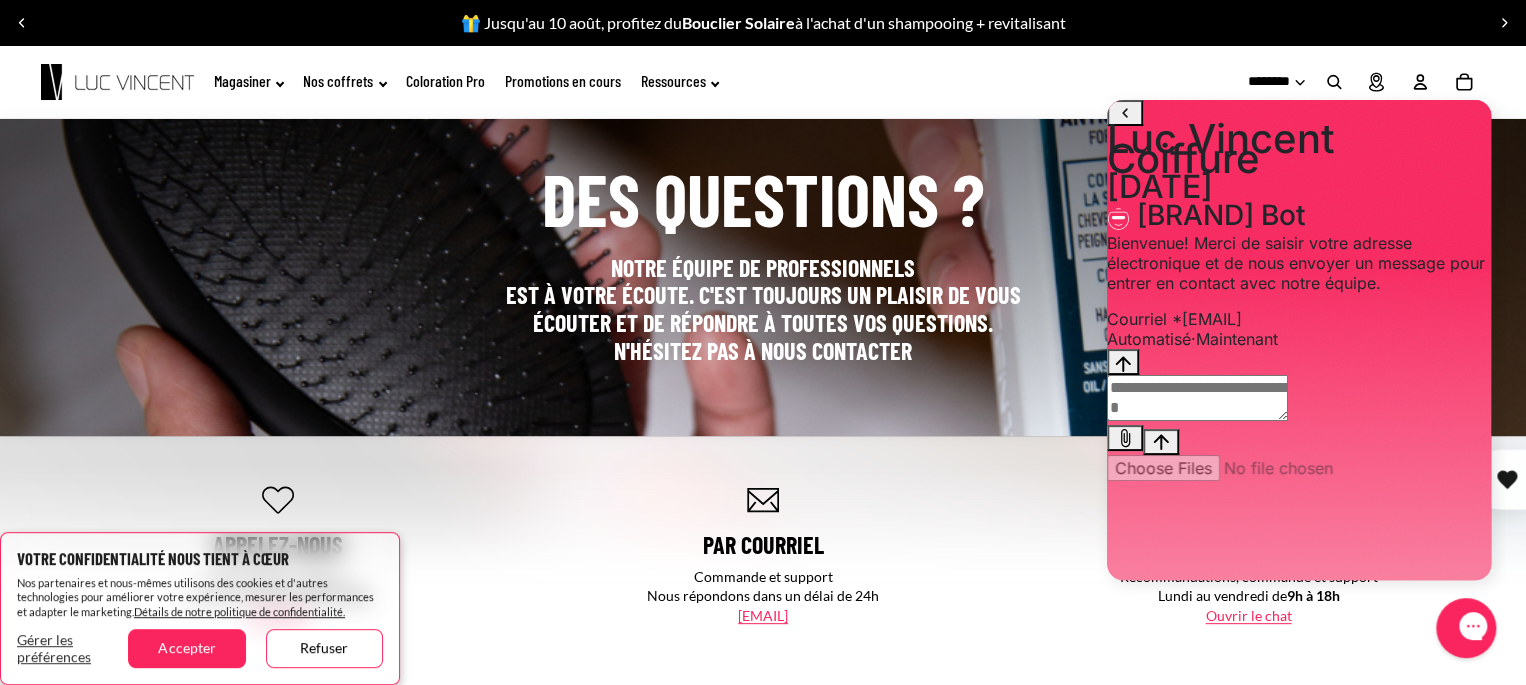 scroll, scrollTop: 16, scrollLeft: 0, axis: vertical 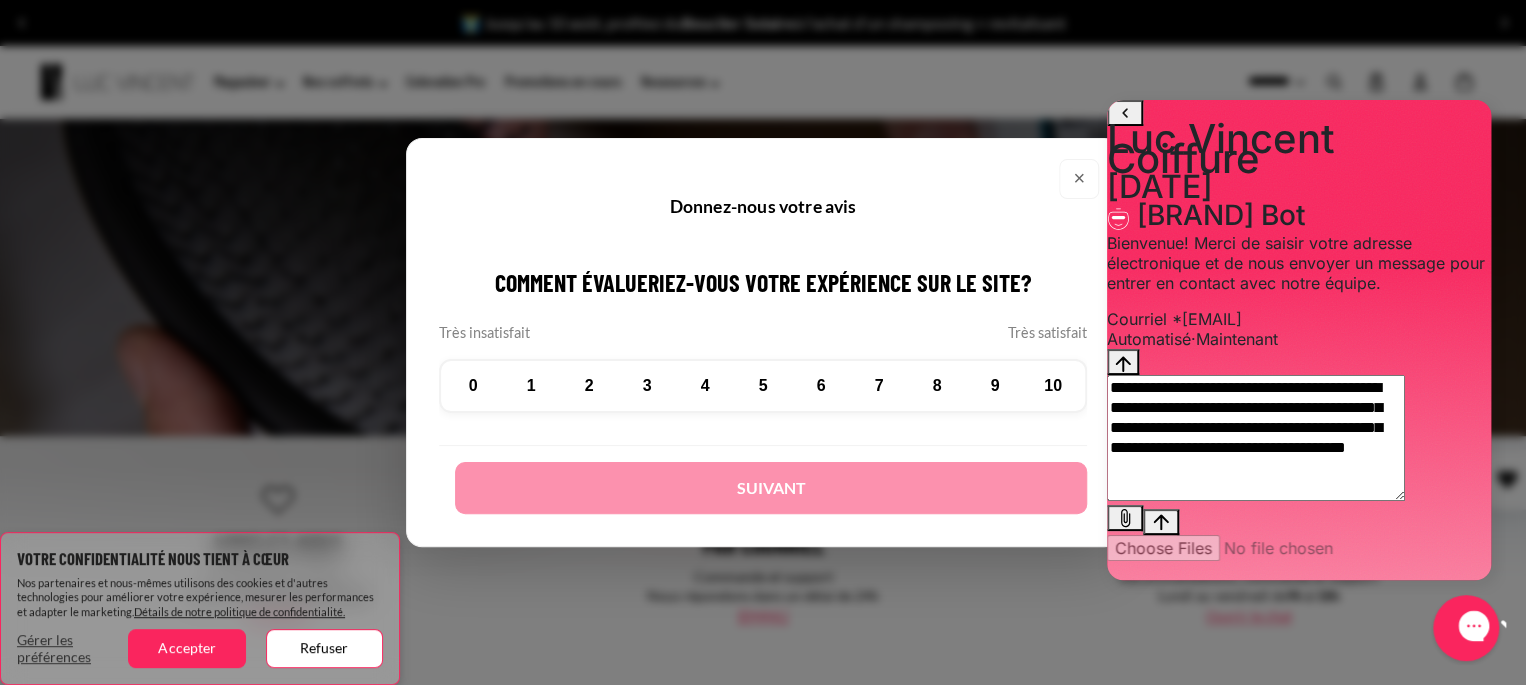 type on "**********" 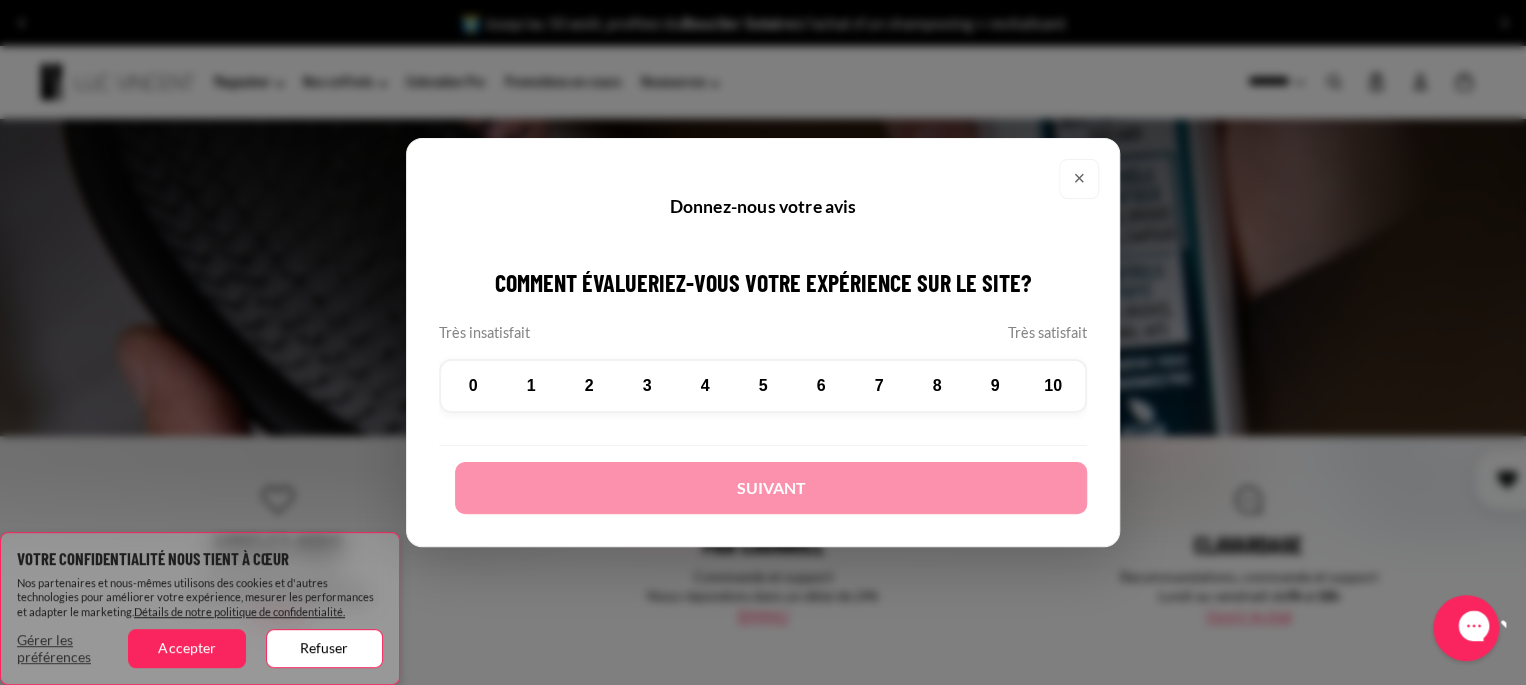 click 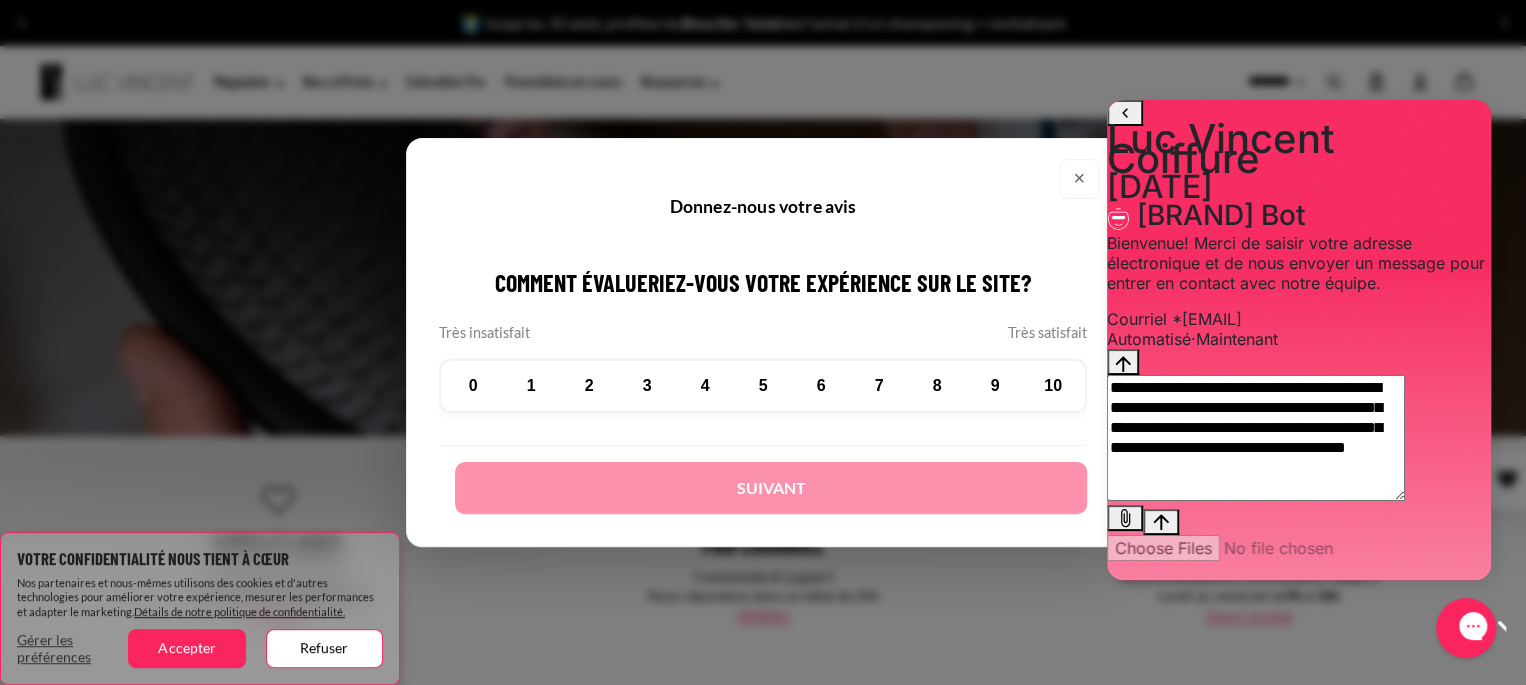 click at bounding box center [1299, 520] 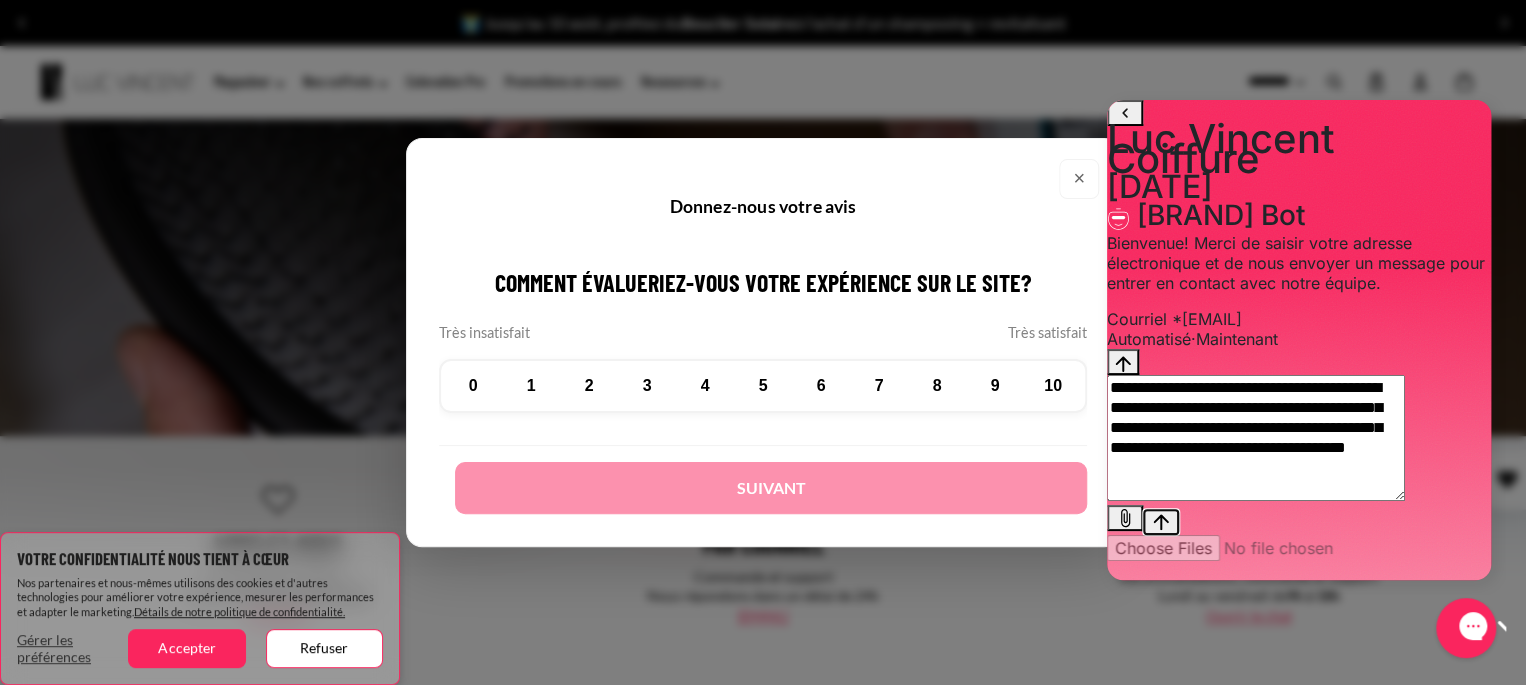 click 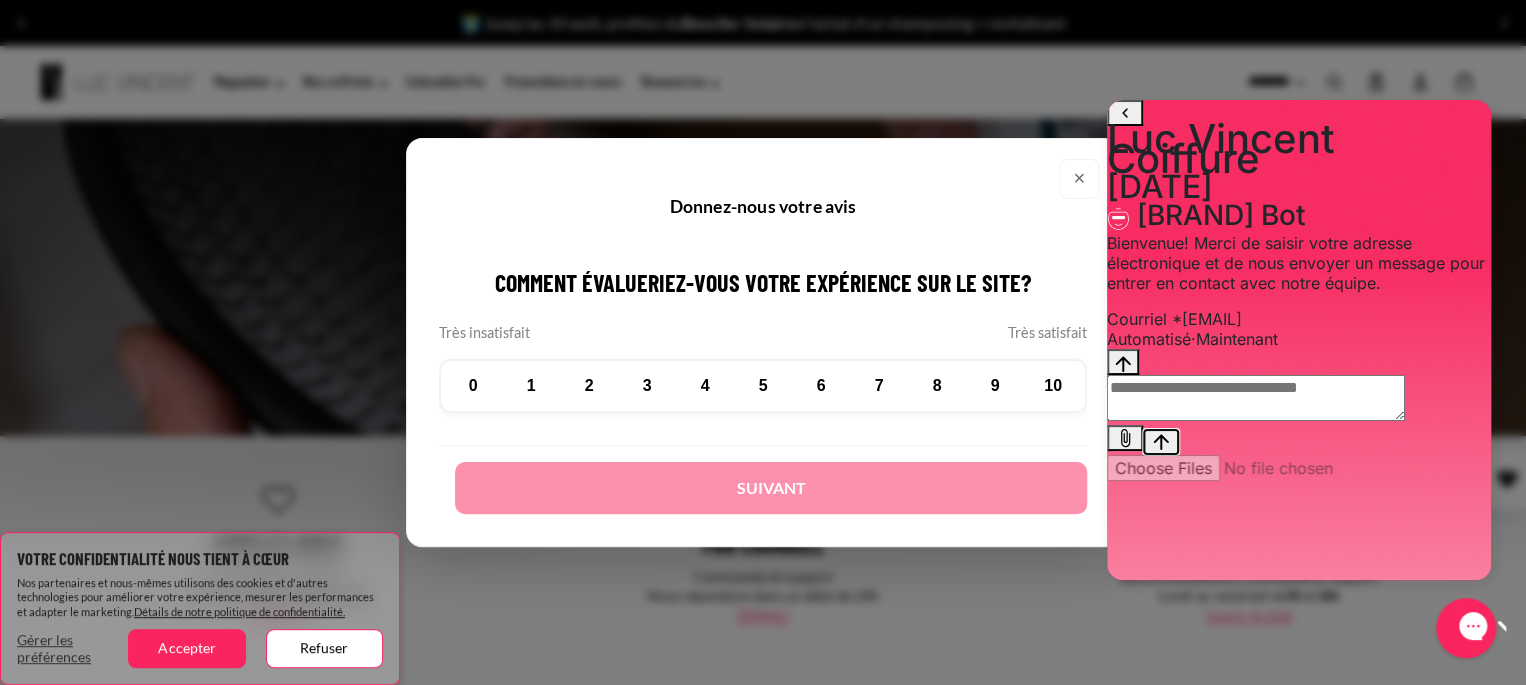 scroll, scrollTop: 156, scrollLeft: 0, axis: vertical 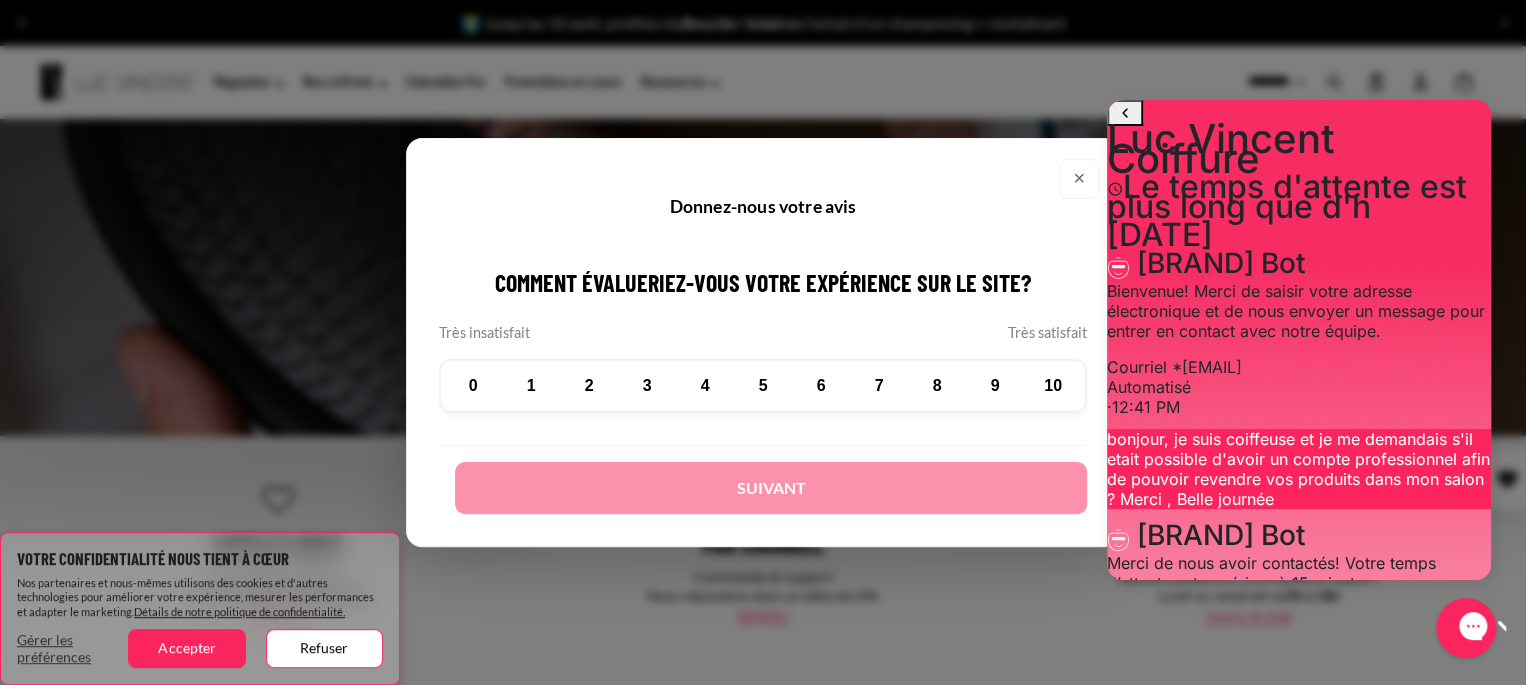 click on "Votre confidentialité nous tient à cœur Nos partenaires et nous-mêmes utilisons des cookies et d'autres technologies pour améliorer votre expérience, mesurer les performances et adapter le marketing.   Détails de notre politique de confidentialité. Gérer les préférences Accepter Refuser
Ignorer et passer au contenu
🎁 Jusqu'au 10 août, profitez du  Bouclier Solaire  à l'achat d'un shampooing + revitalisant
🎁 Jusqu'au 10 août, profitez du Bouclier Solaire à l'achat d'un shampooing + revitalisant
Aucune interruption de service malgré la menace de grève des postes.
Aucune interruption de service malgré la menace de grève des postes." at bounding box center (763, 1091) 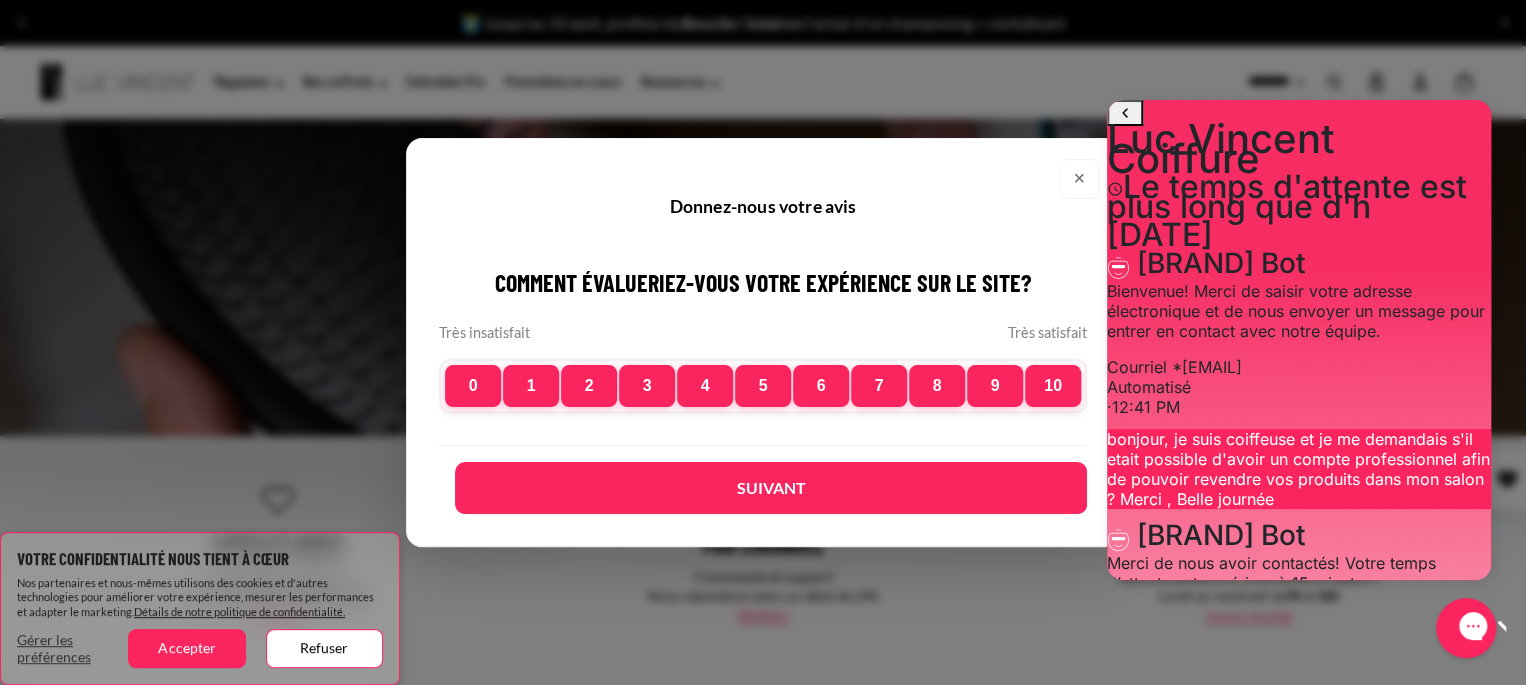 click on "Suivant" at bounding box center [771, 488] 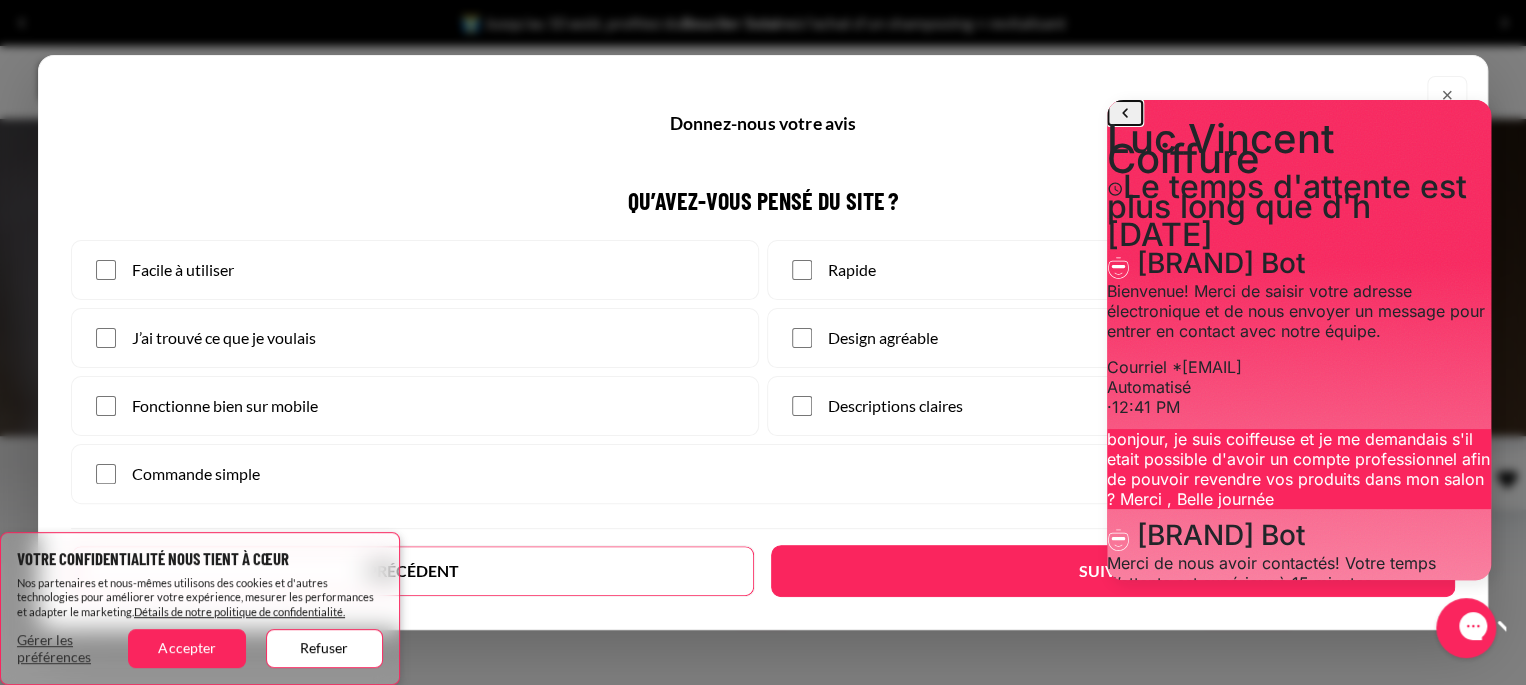 click 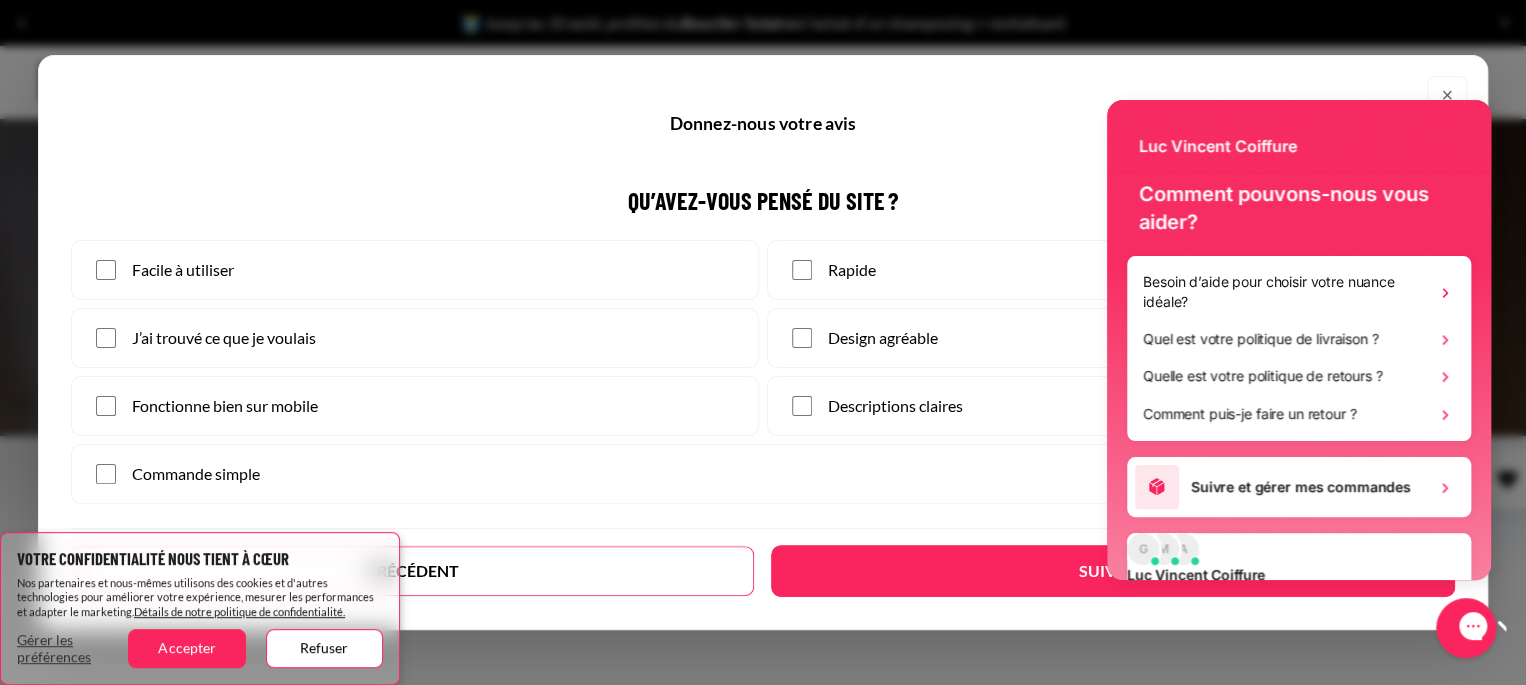 click on "Votre confidentialité nous tient à cœur Nos partenaires et nous-mêmes utilisons des cookies et d'autres technologies pour améliorer votre expérience, mesurer les performances et adapter le marketing.   Détails de notre politique de confidentialité. Gérer les préférences Accepter Refuser
Ignorer et passer au contenu
🎁 Jusqu'au 10 août, profitez du  Bouclier Solaire  à l'achat d'un shampooing + revitalisant
🎁 Jusqu'au 10 août, profitez du Bouclier Solaire à l'achat d'un shampooing + revitalisant
Aucune interruption de service malgré la menace de grève des postes.
Aucune interruption de service malgré la menace de grève des postes." at bounding box center [763, 1091] 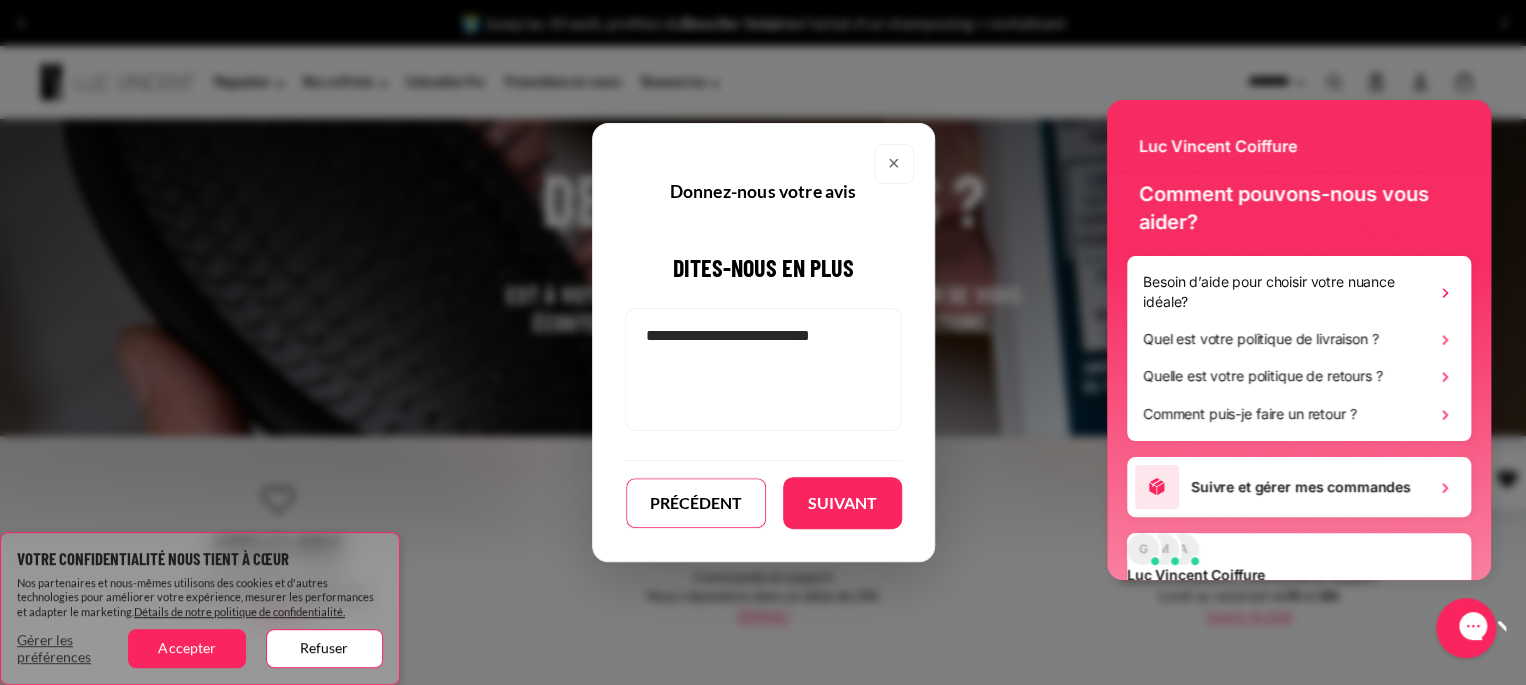 click on "Suivant" at bounding box center (842, 503) 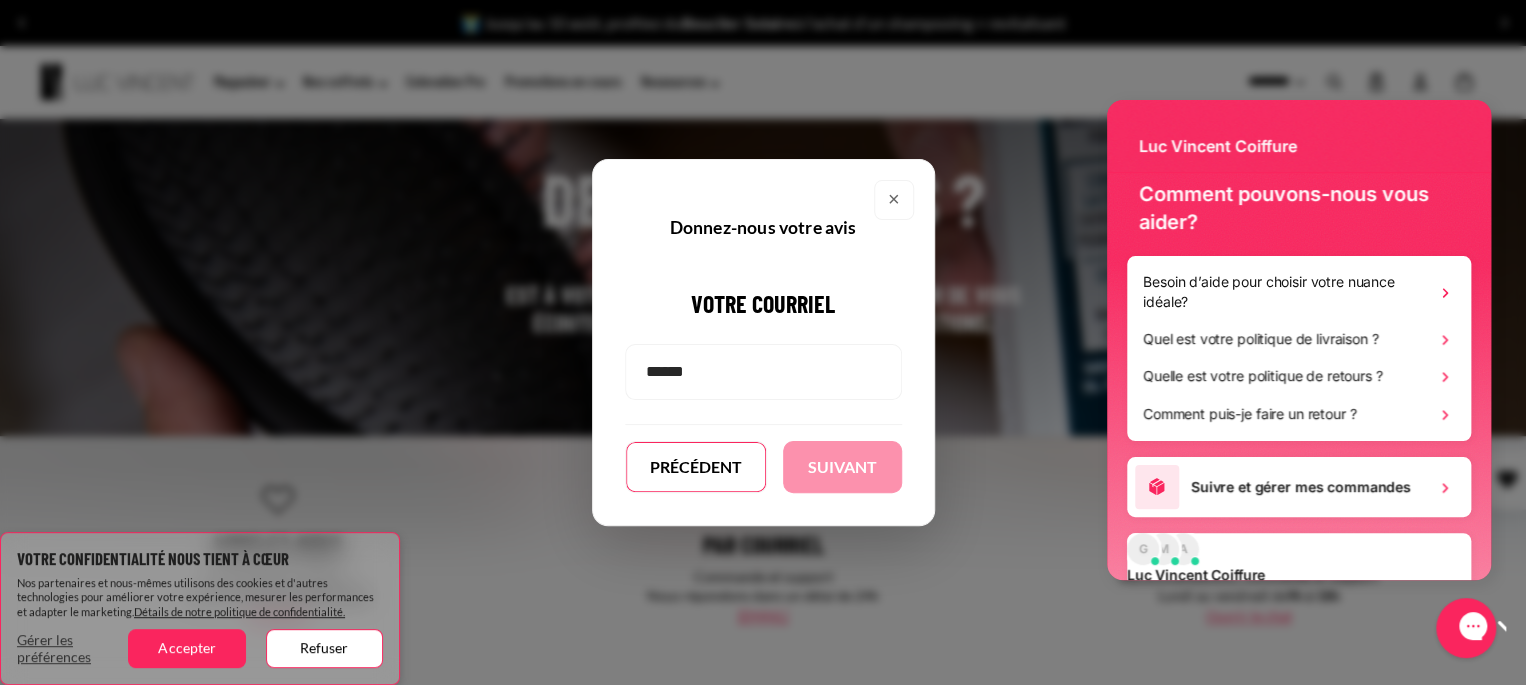 click on "×" at bounding box center (894, 200) 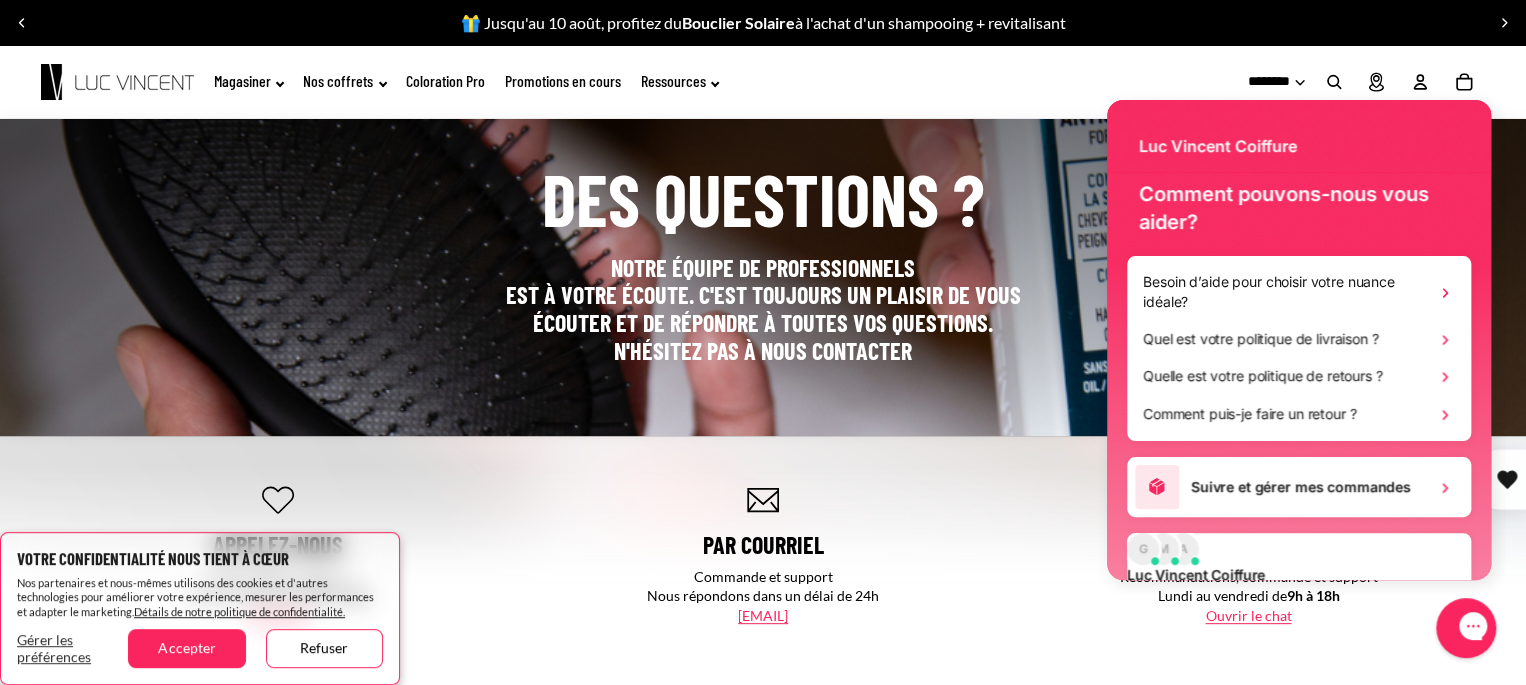 scroll, scrollTop: 195, scrollLeft: 0, axis: vertical 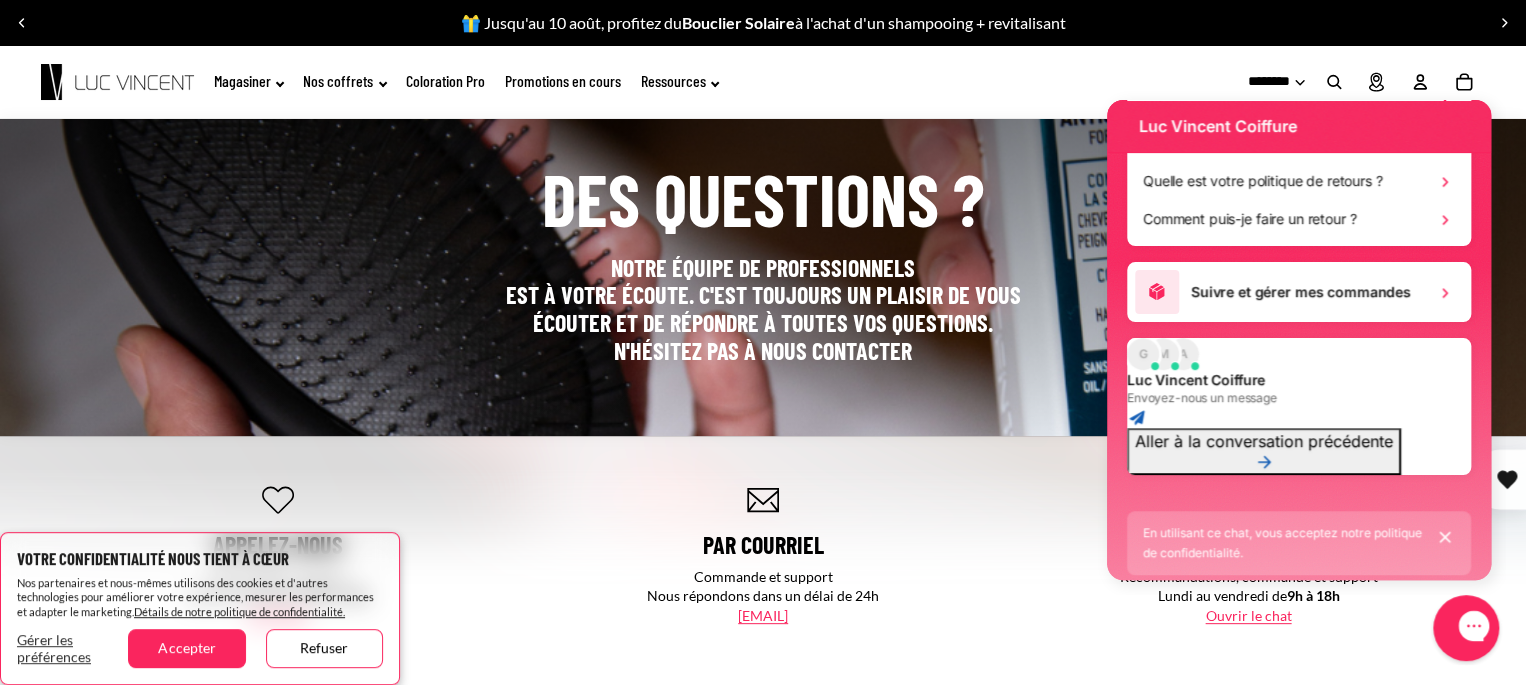 click 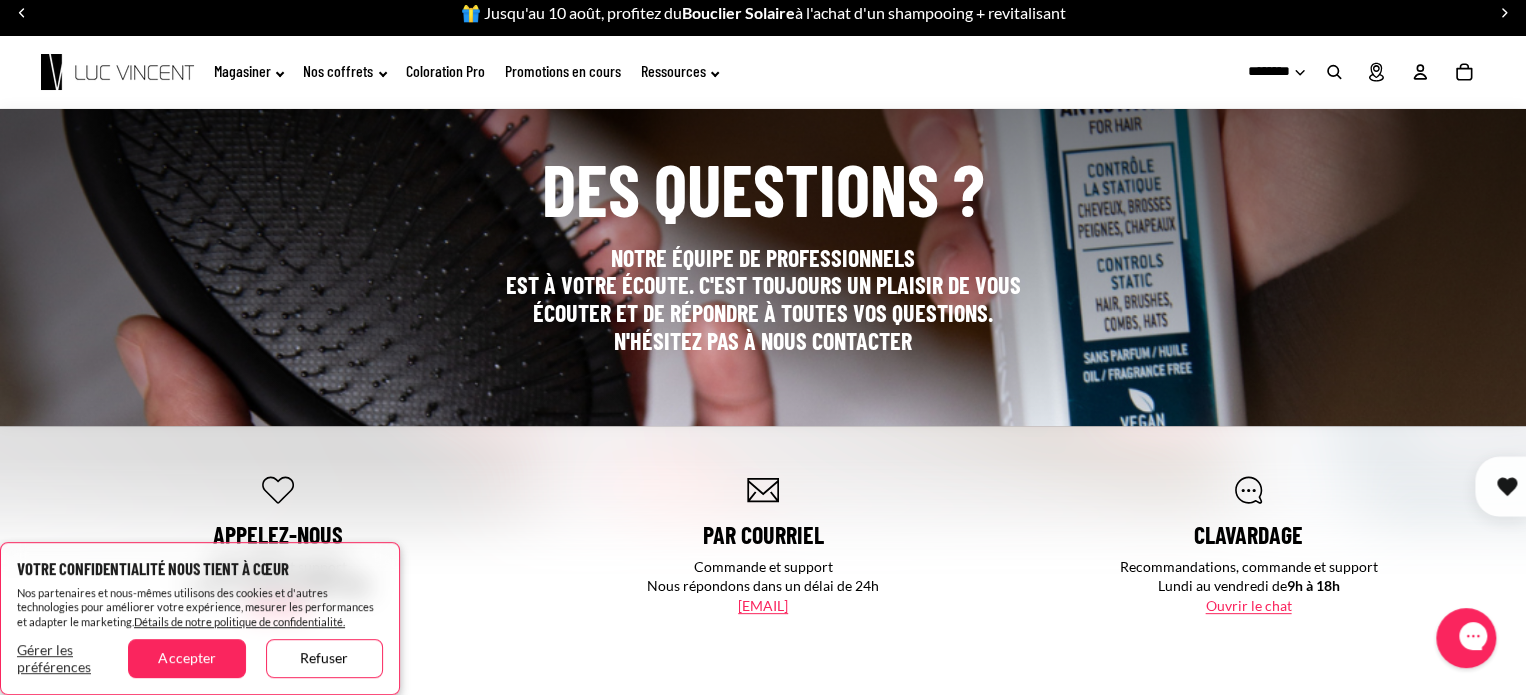 scroll, scrollTop: 0, scrollLeft: 0, axis: both 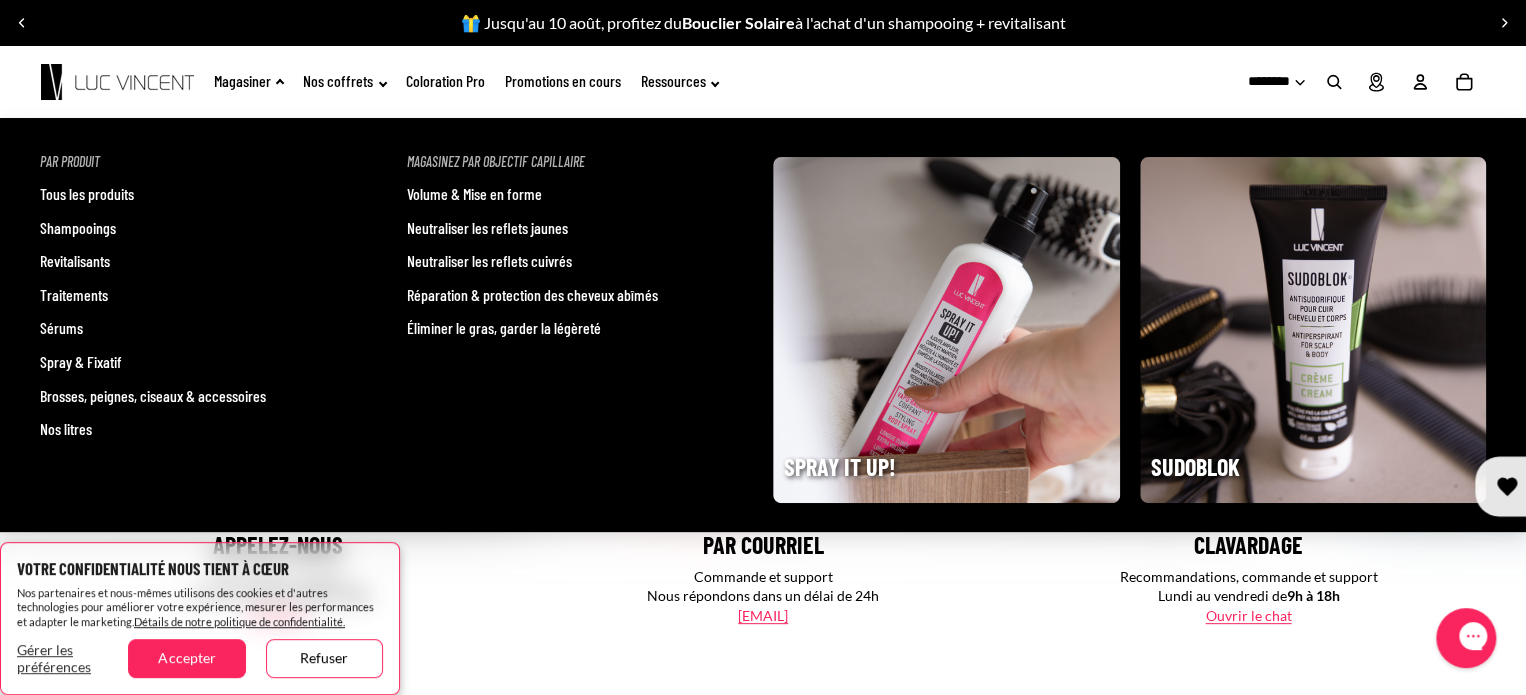 click on "Magasiner" 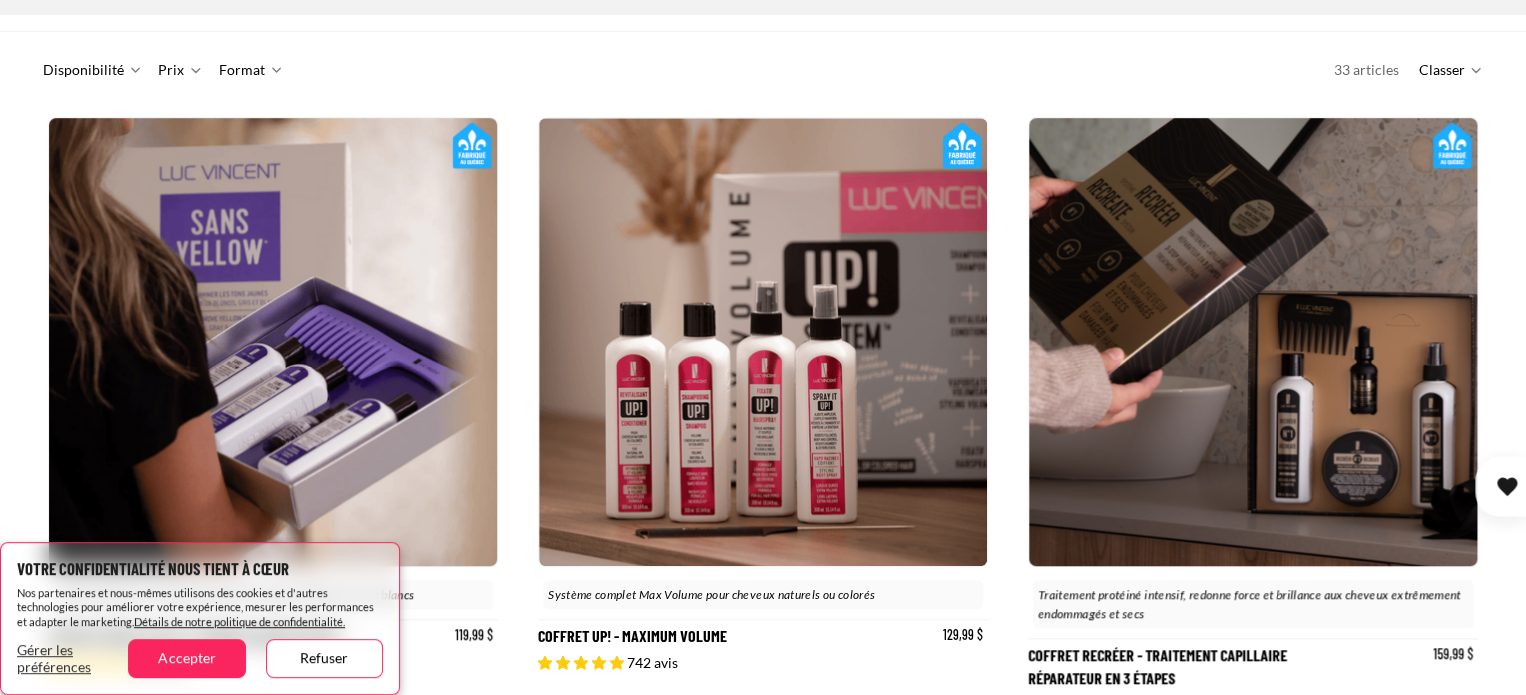 scroll, scrollTop: 507, scrollLeft: 0, axis: vertical 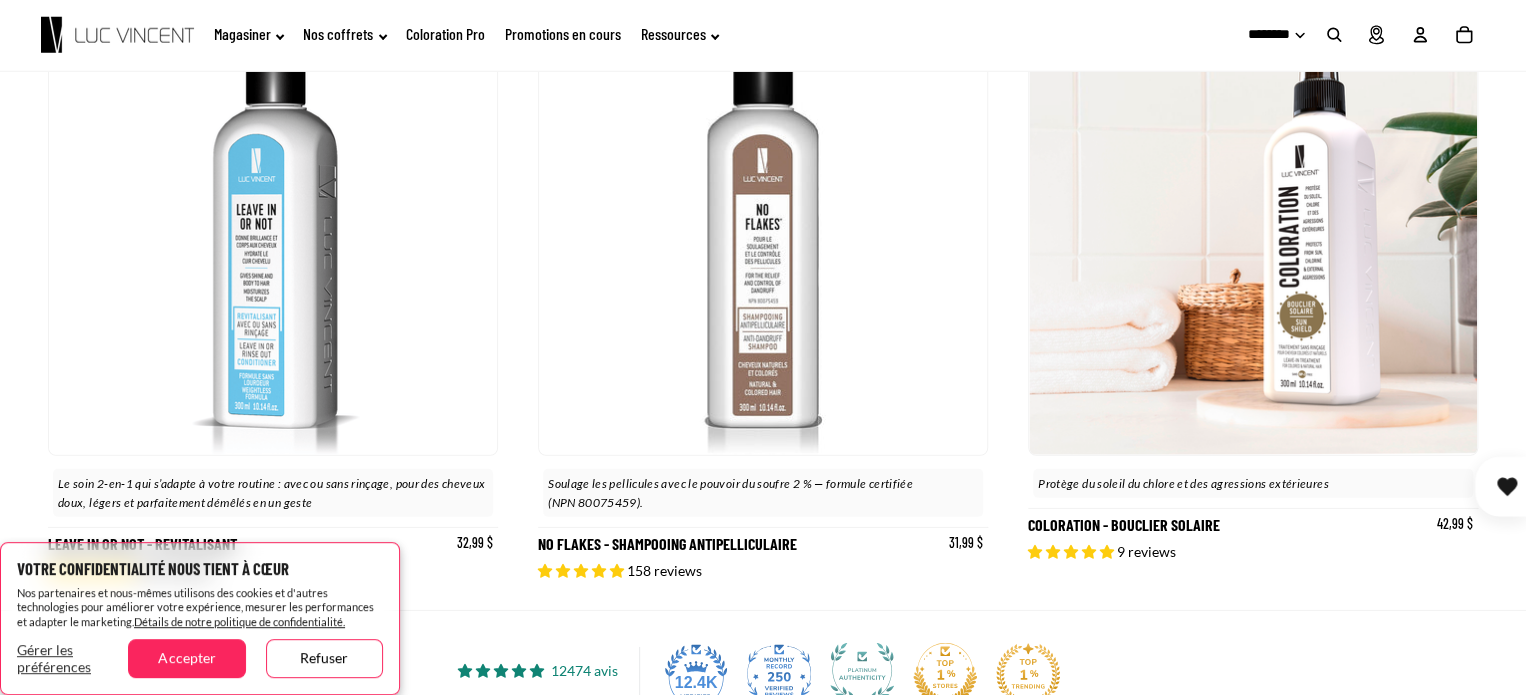 click 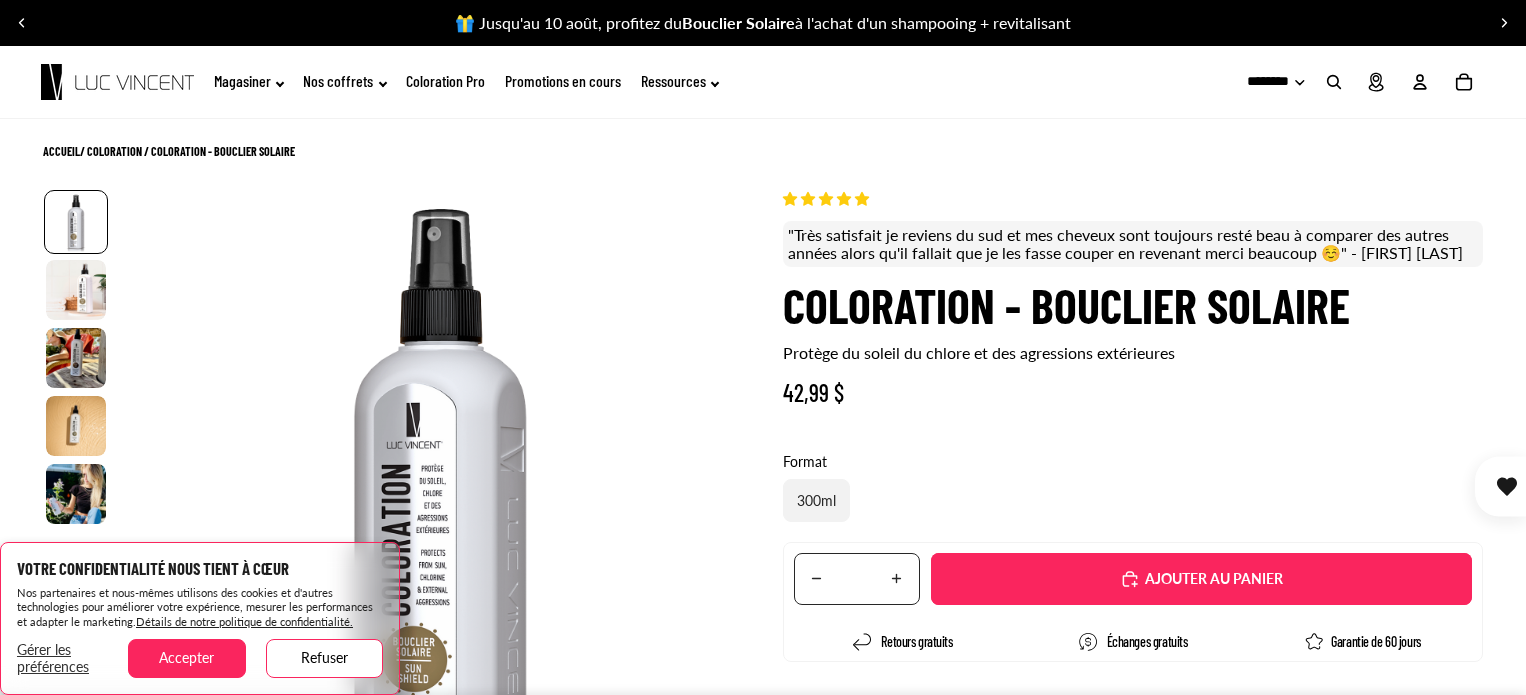 scroll, scrollTop: 0, scrollLeft: 0, axis: both 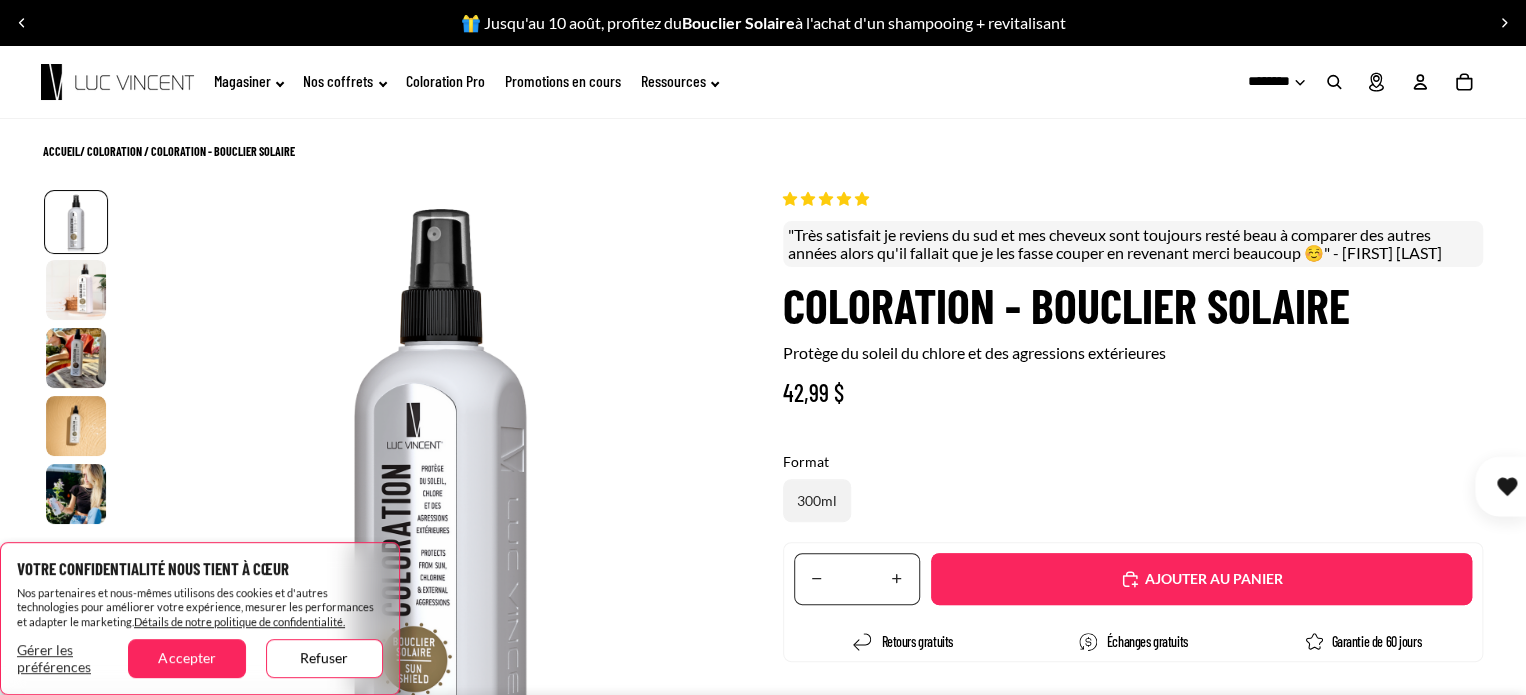 select on "**********" 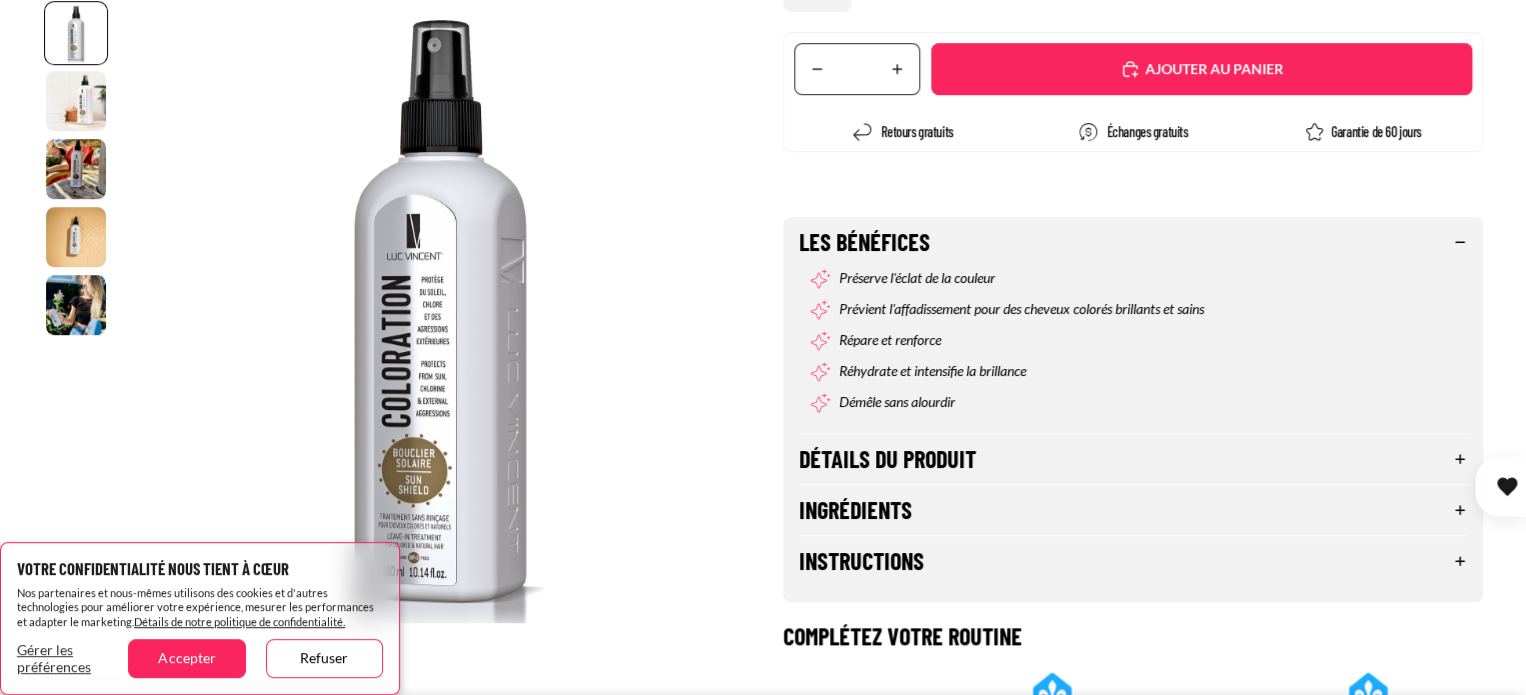 scroll, scrollTop: 538, scrollLeft: 0, axis: vertical 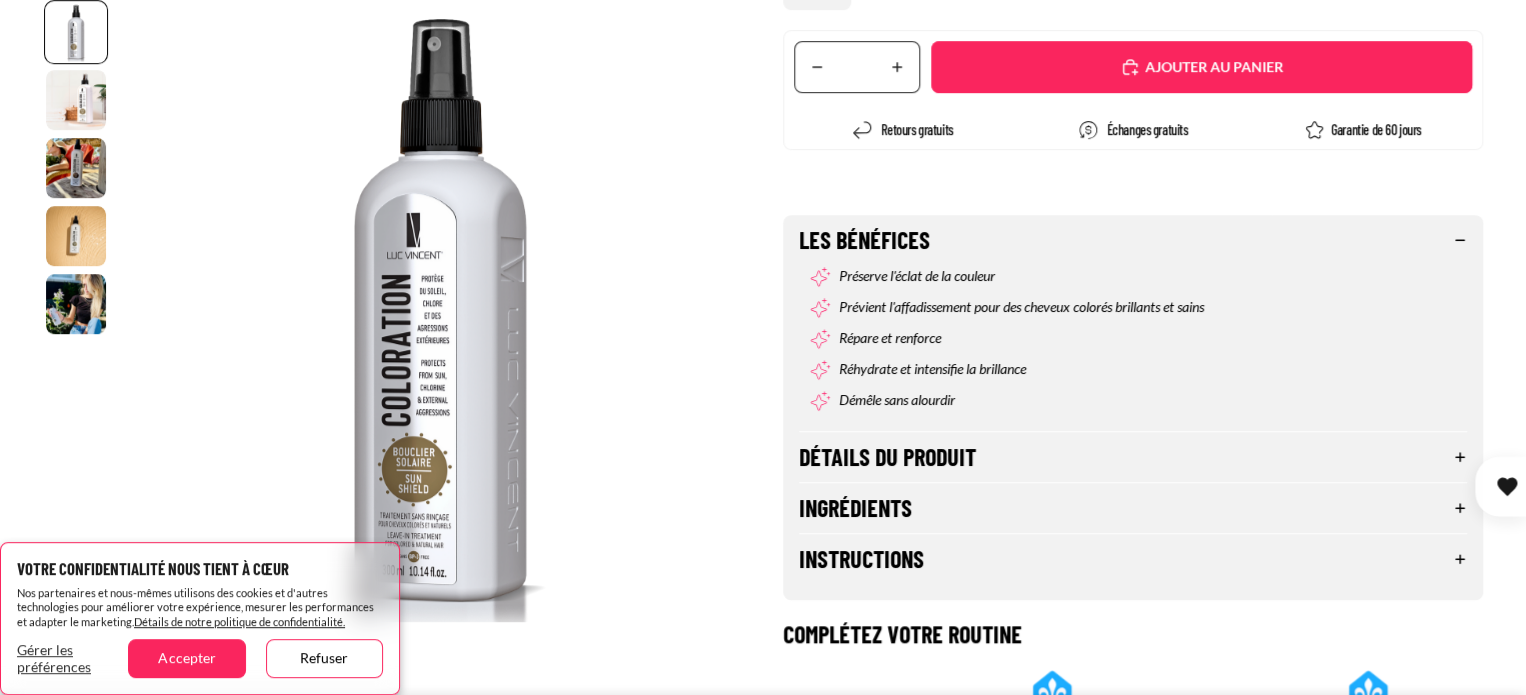 click on "Ingrédients" at bounding box center (1133, 508) 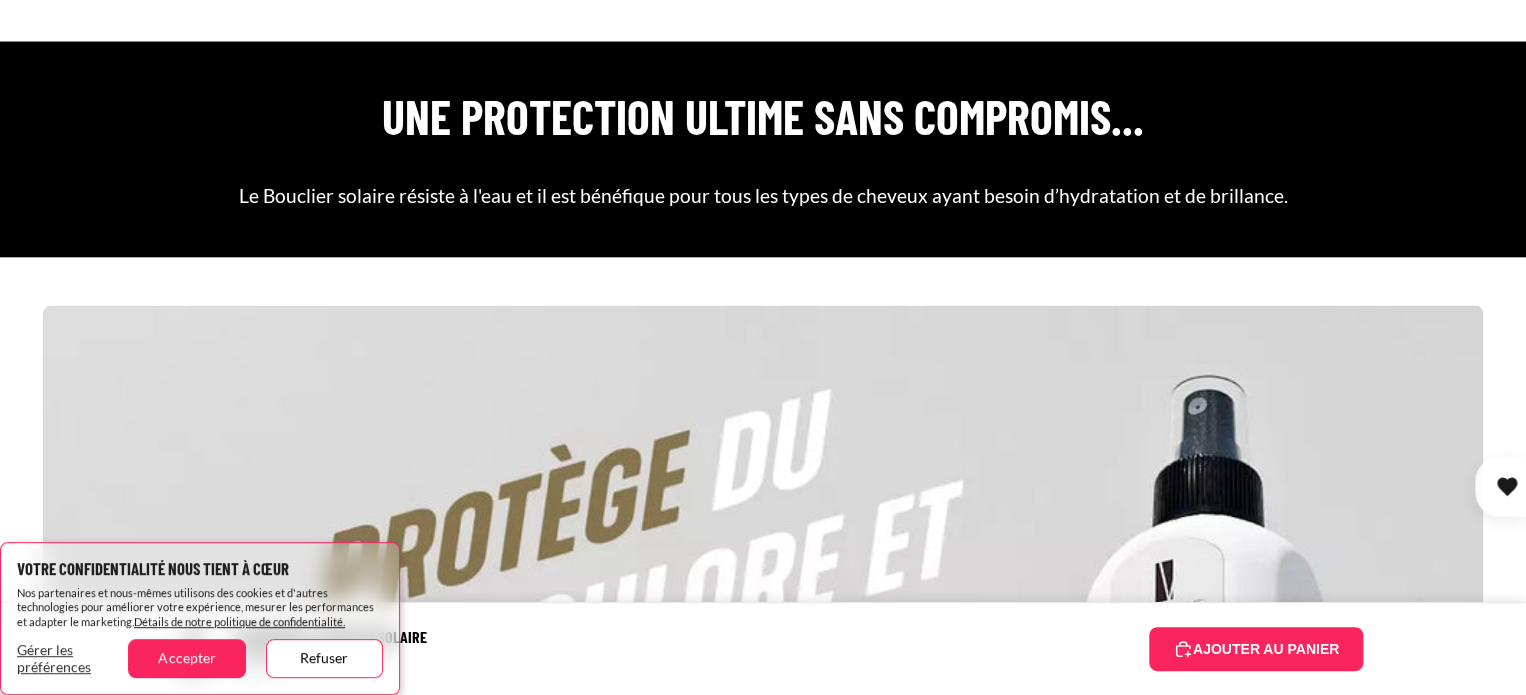 scroll, scrollTop: 1938, scrollLeft: 0, axis: vertical 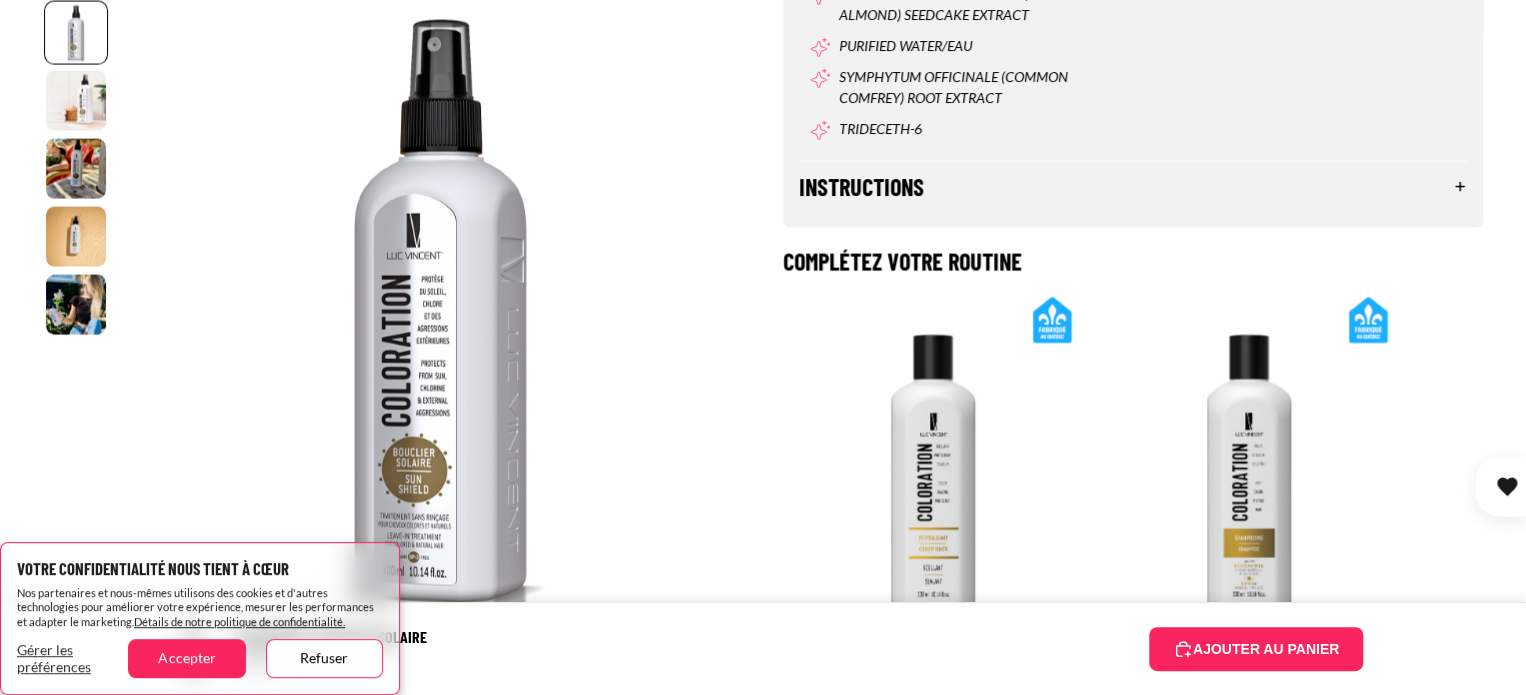 click on "Instructions" at bounding box center (1133, 187) 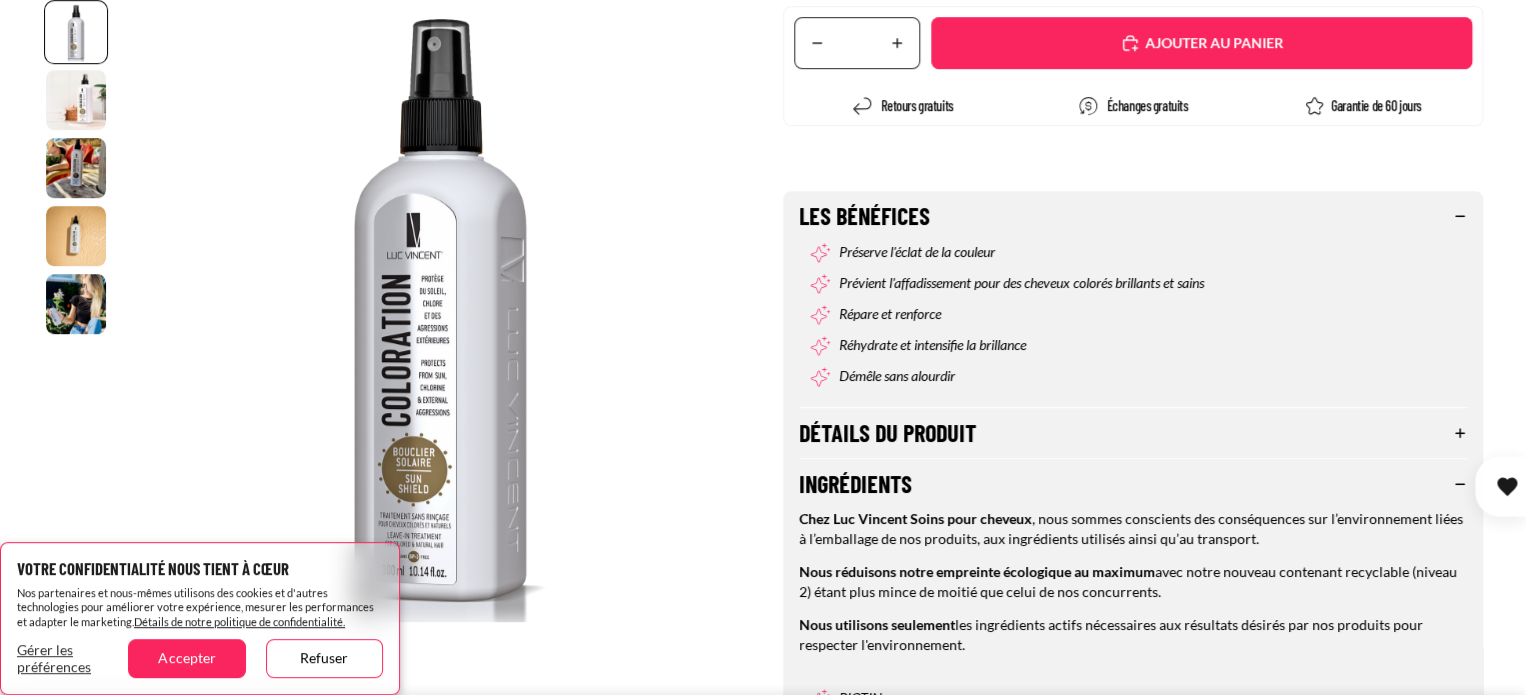 scroll, scrollTop: 568, scrollLeft: 0, axis: vertical 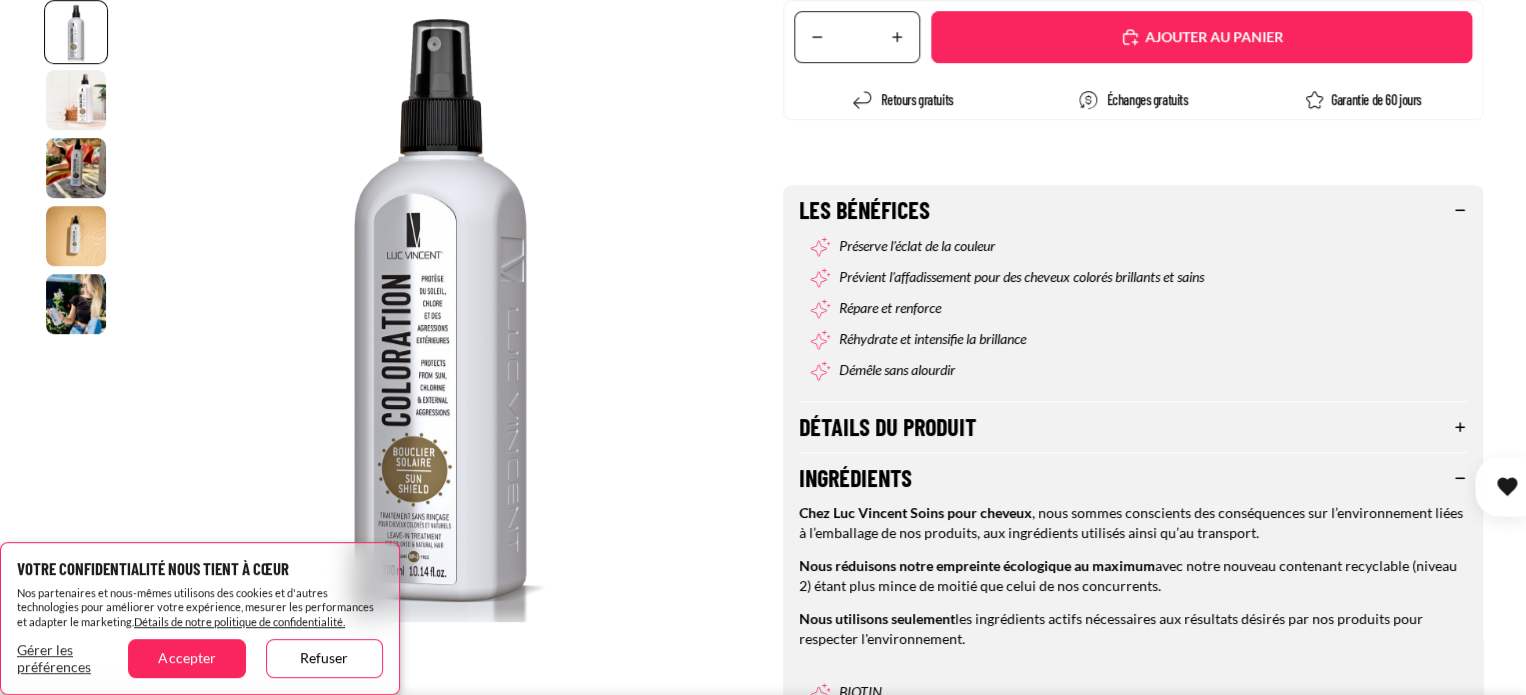 click on "Détails du produit" at bounding box center [1133, 427] 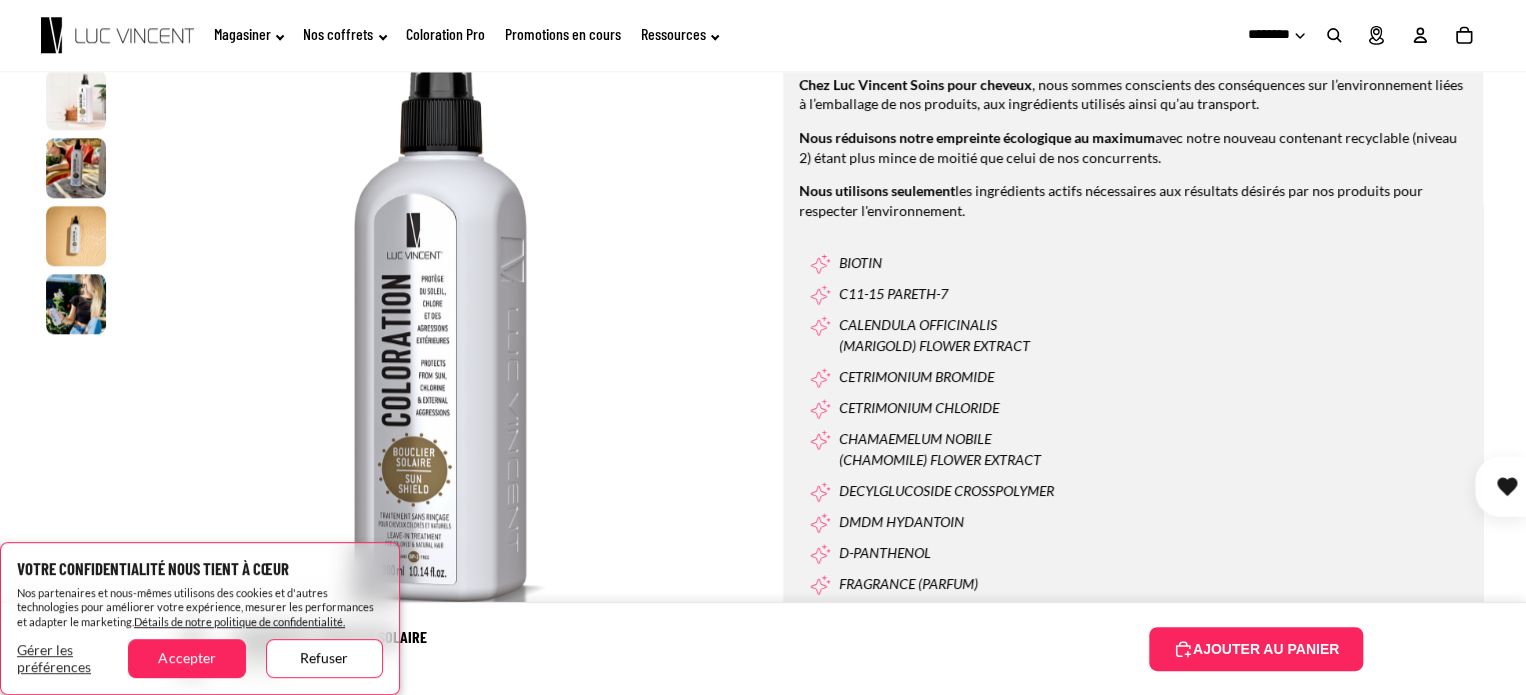 scroll, scrollTop: 572, scrollLeft: 0, axis: vertical 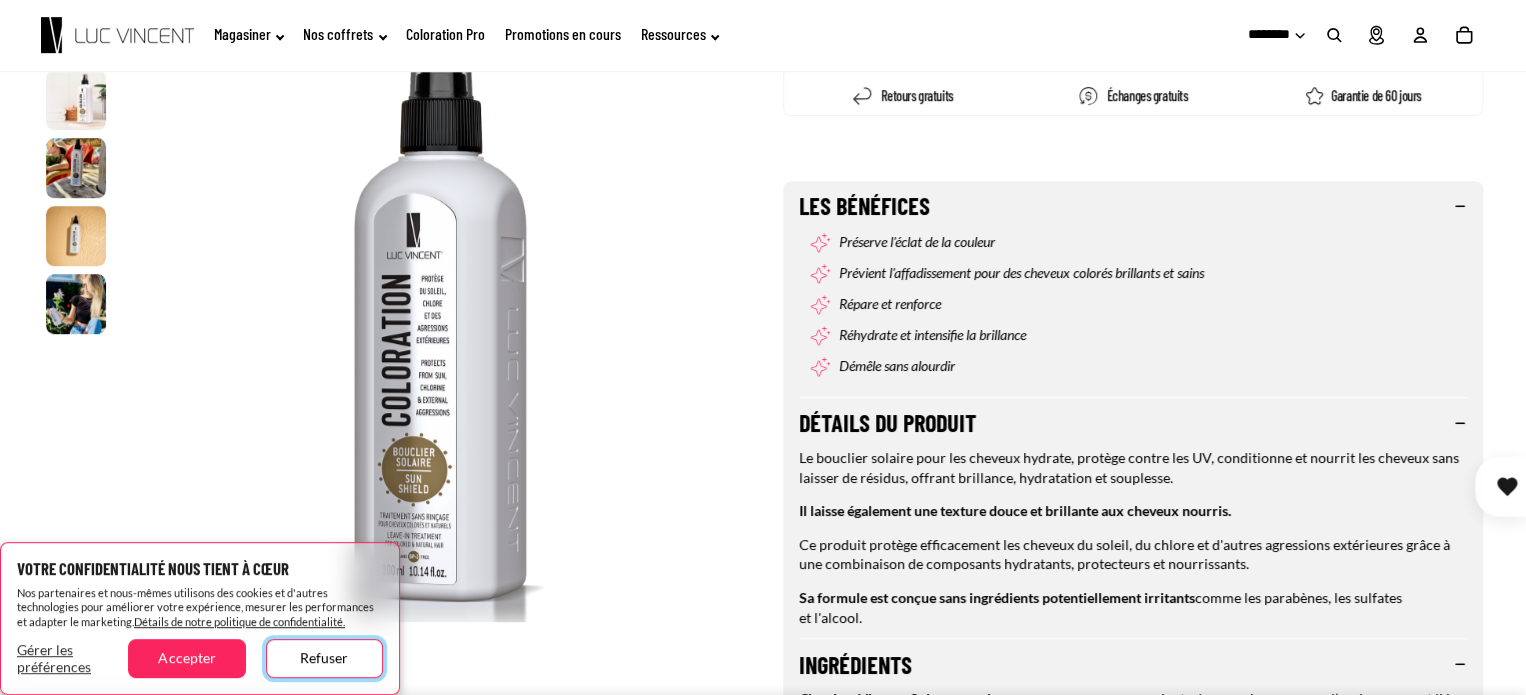 click on "Refuser" at bounding box center (324, 658) 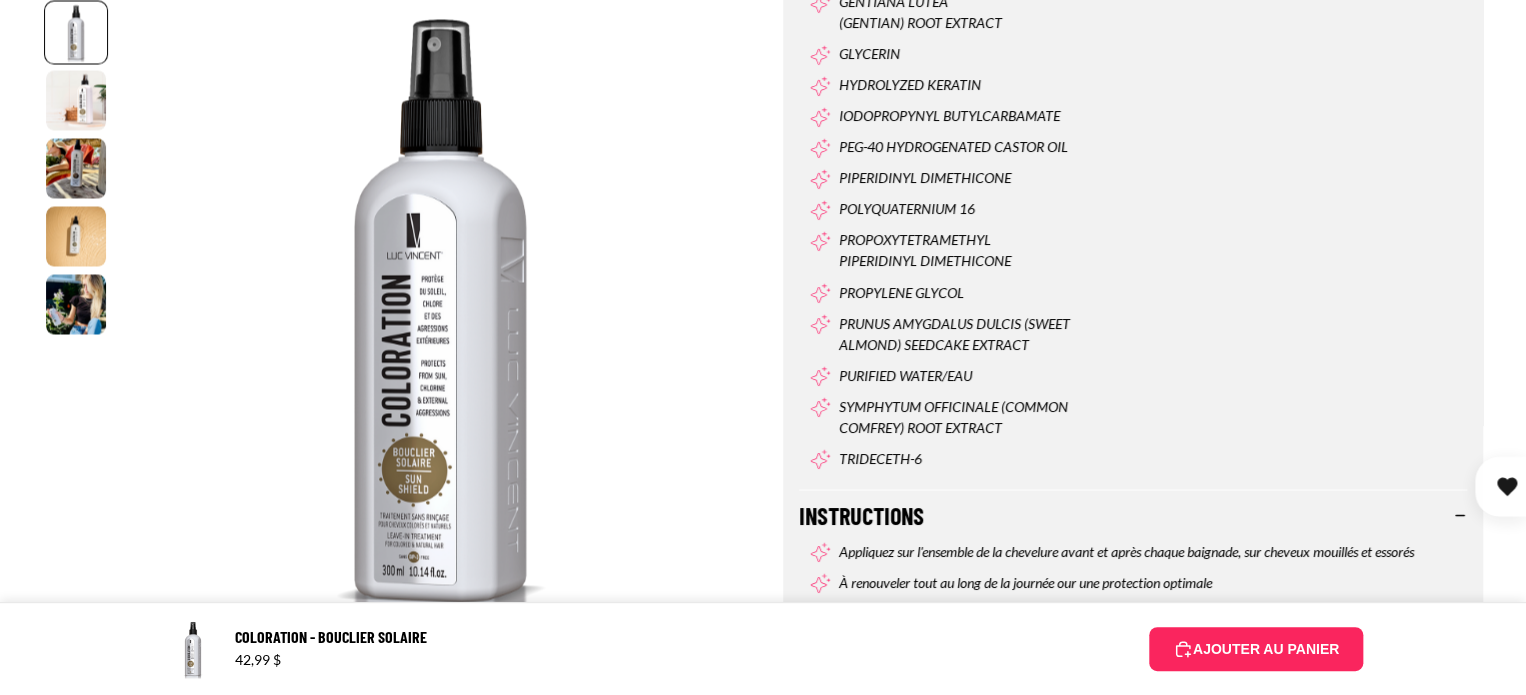 scroll, scrollTop: 1812, scrollLeft: 0, axis: vertical 